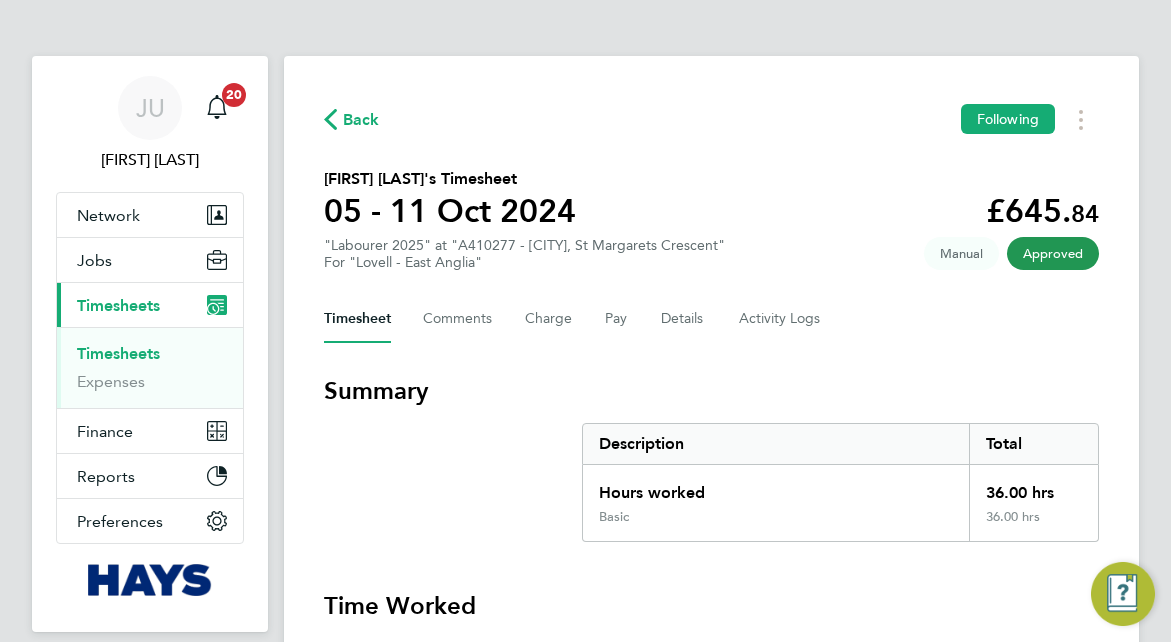 scroll, scrollTop: 0, scrollLeft: 0, axis: both 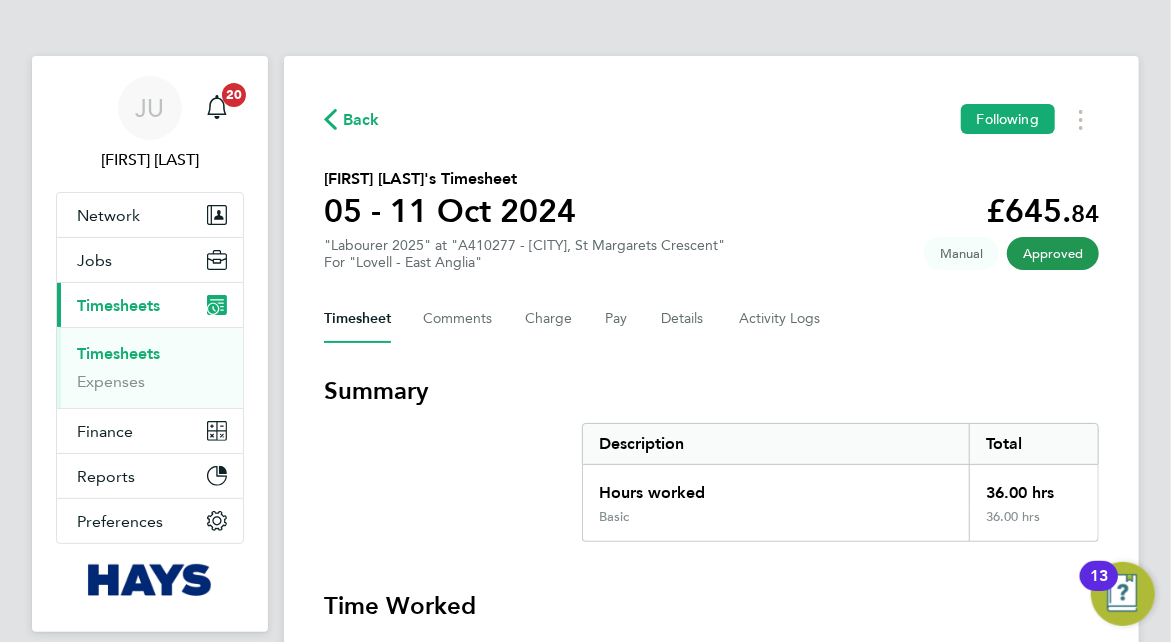 click on "Timesheets" at bounding box center [118, 353] 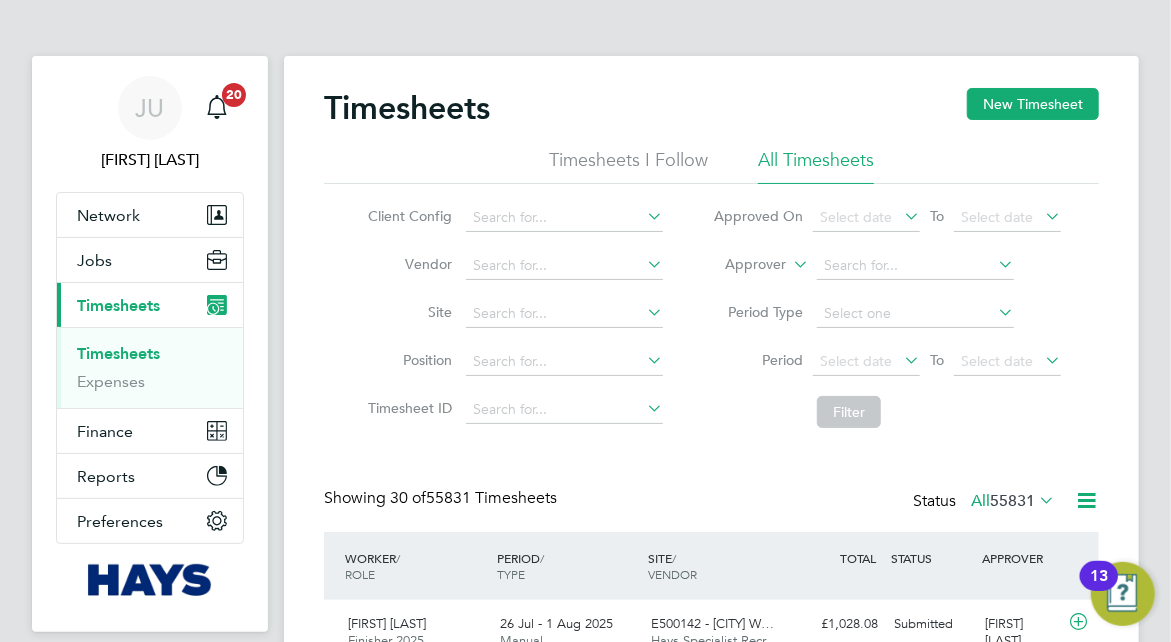 scroll, scrollTop: 10, scrollLeft: 10, axis: both 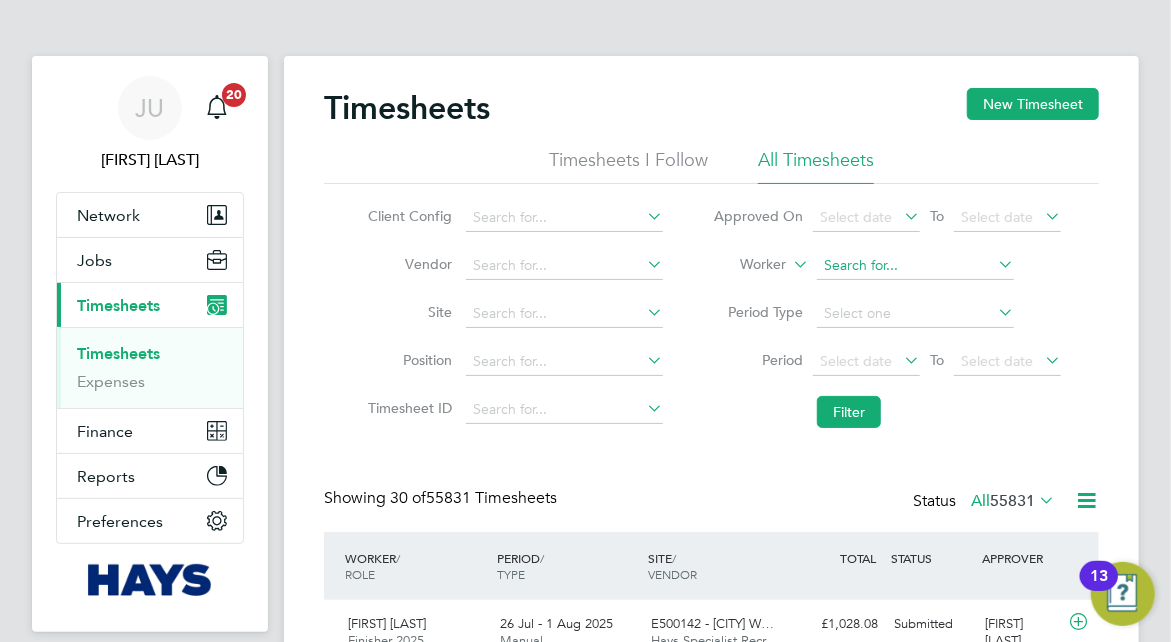 click 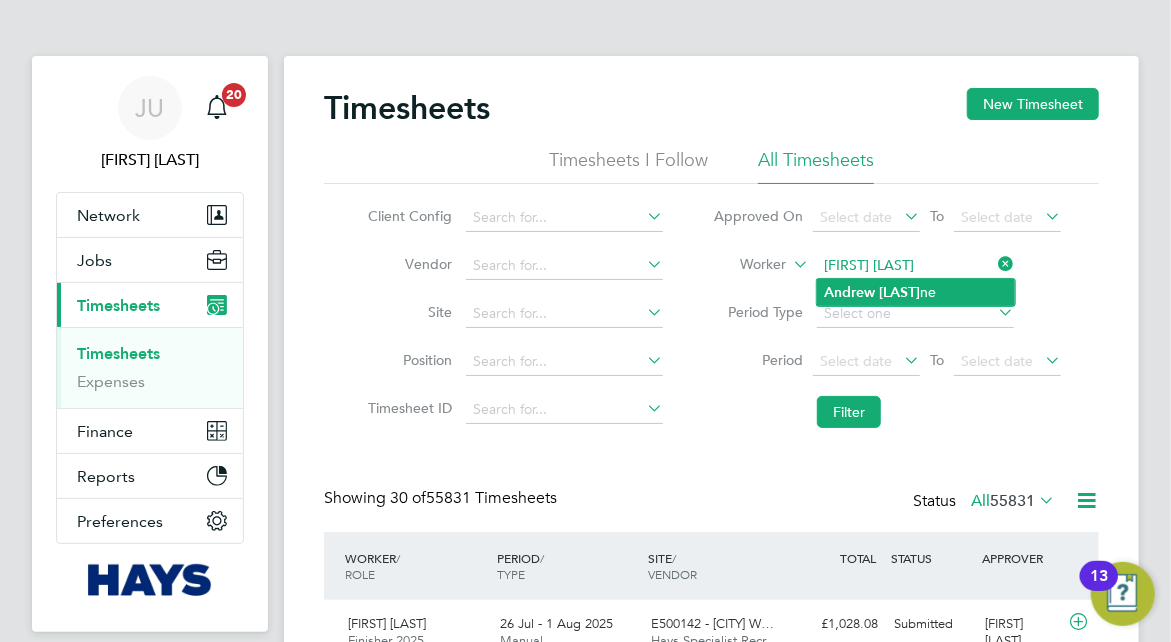 click on "Andrew" 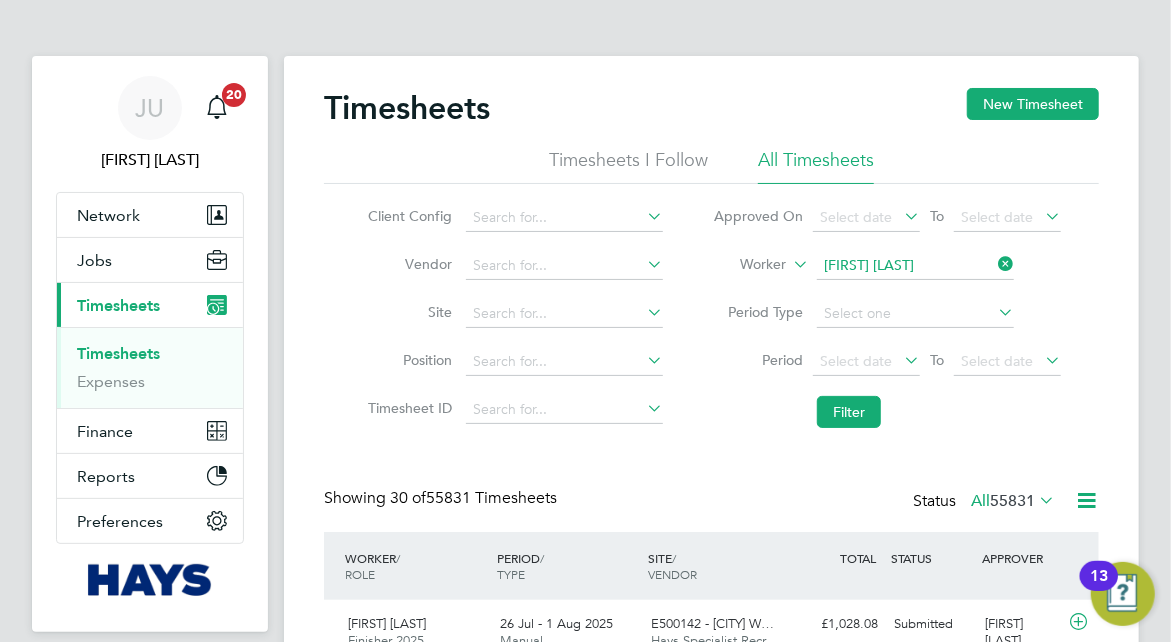 click on "Filter" 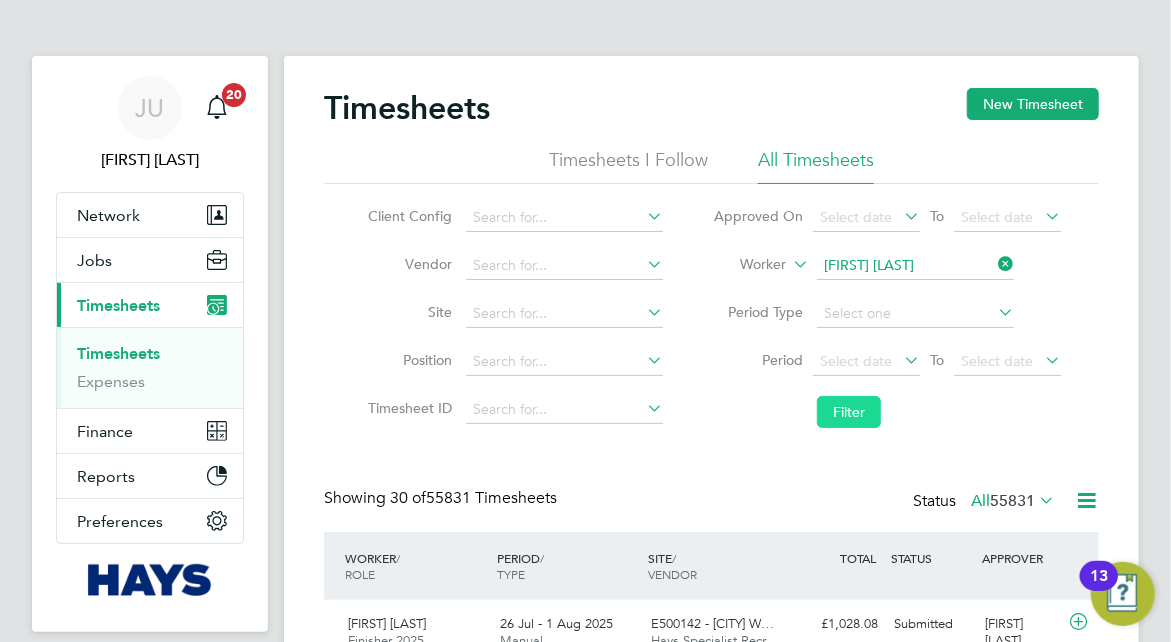 click on "Filter" 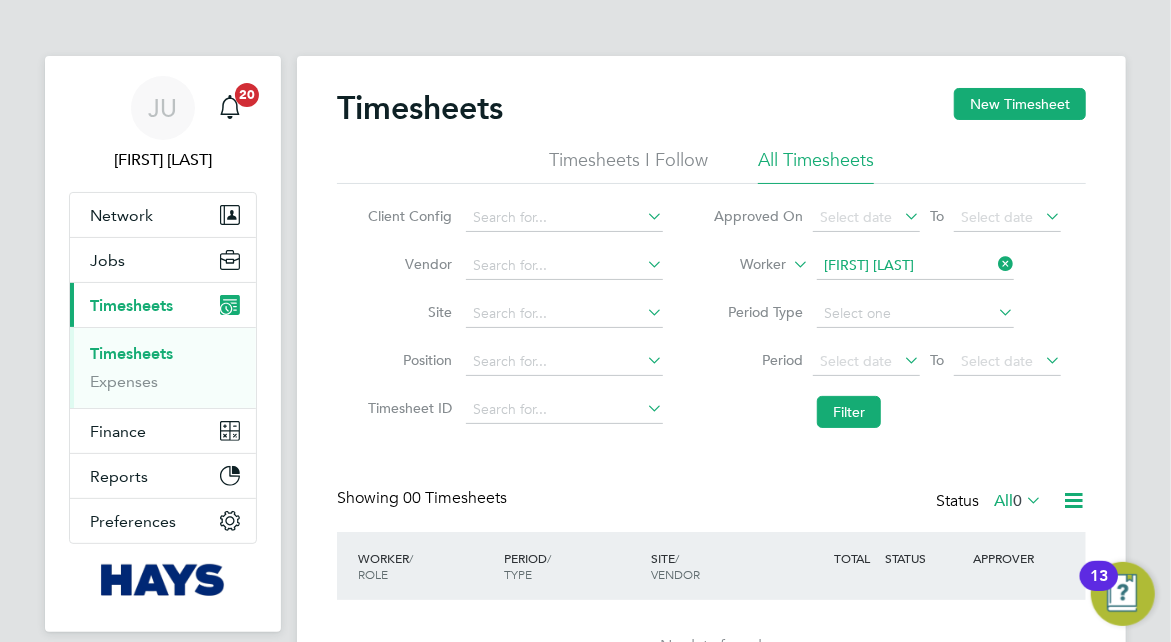 click on "Timesheets New Timesheet Timesheets I Follow All Timesheets Client Config Vendor Site Position Timesheet ID Approved On Select date To Select date Worker [FIRST] [LAST] Period Type Period Select date To Select date Filter Showing 00 Timesheets Status All 0 WORKER / ROLE WORKER / PERIOD PERIOD / TYPE SITE / VENDOR TOTAL TOTAL / STATUS STATUS APPROVER No data found Show 30 more" 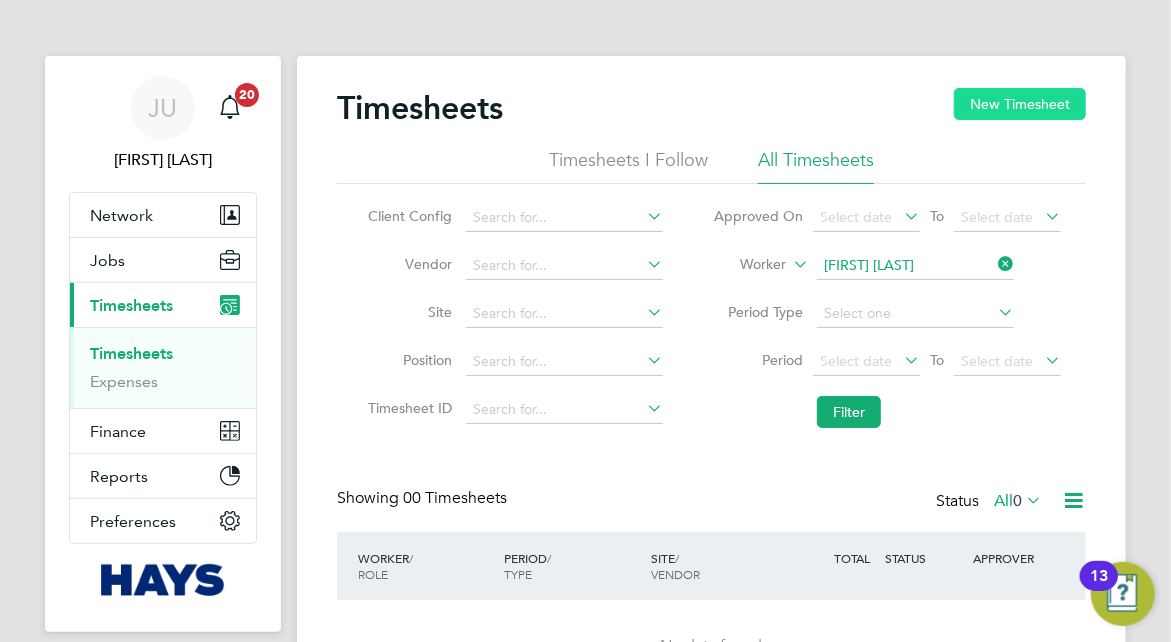 click on "New Timesheet" 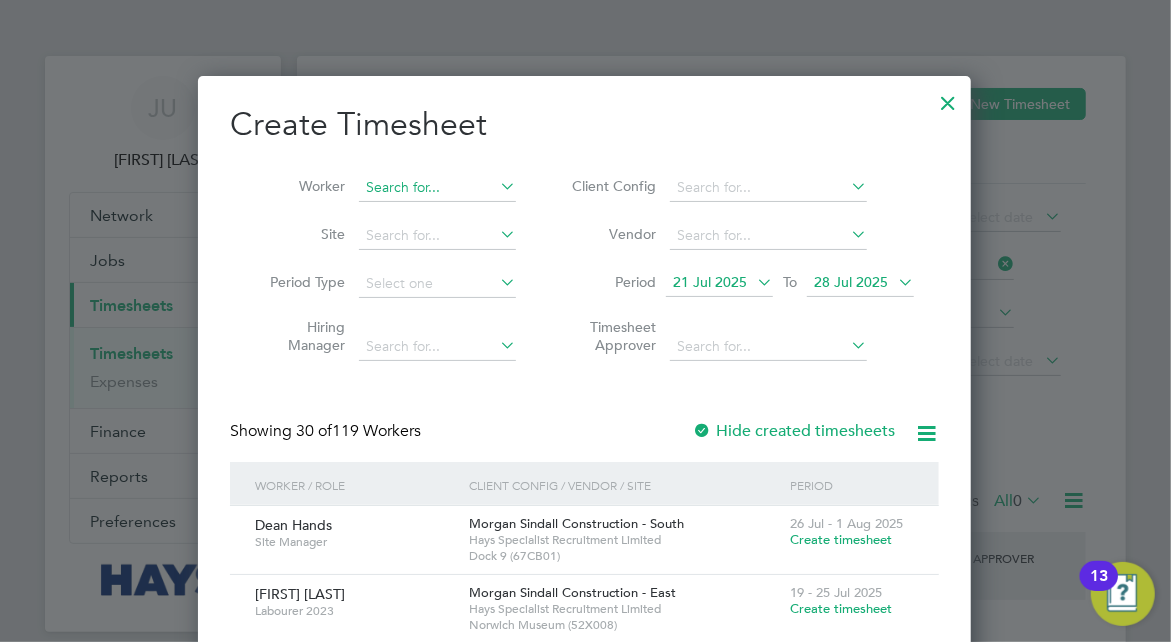 click at bounding box center (437, 188) 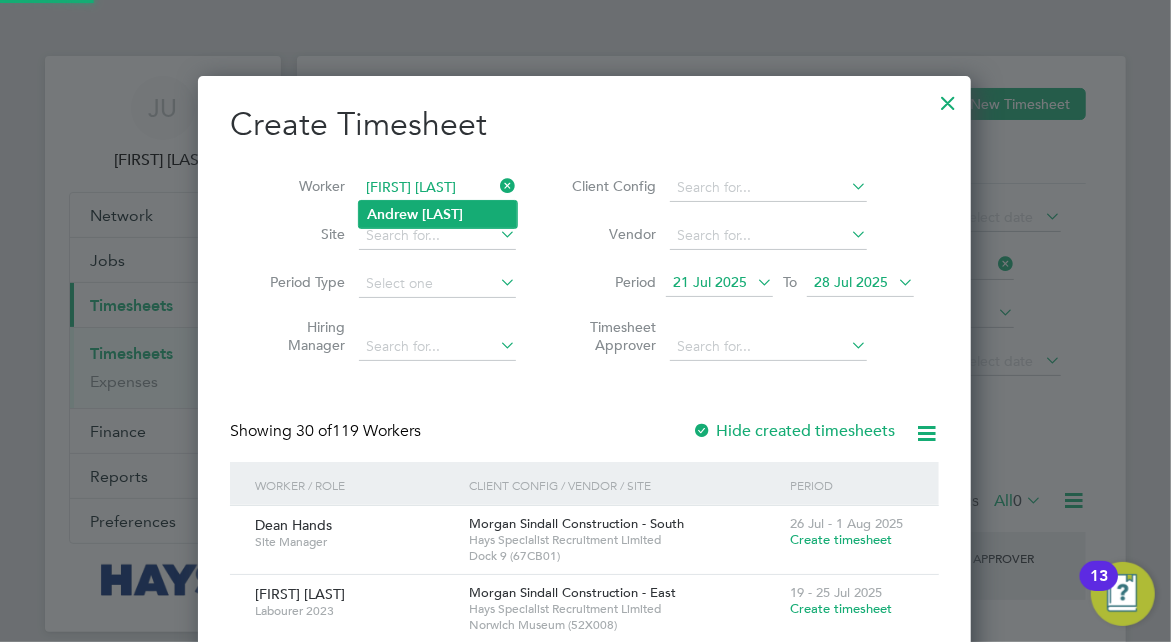 click on "Browne" 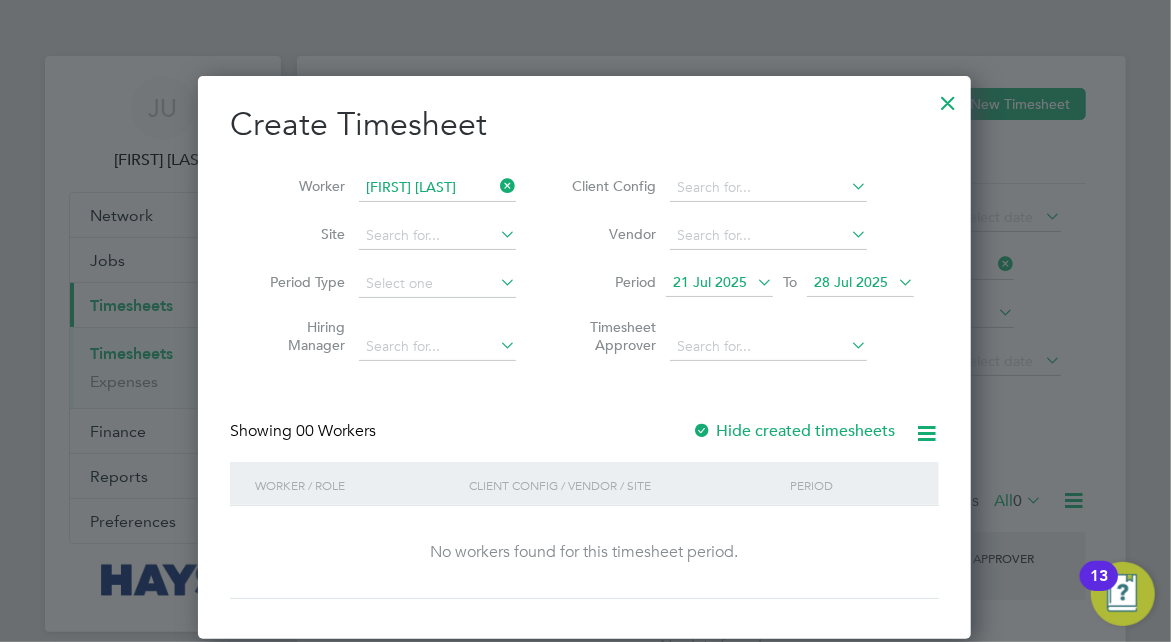 click on "21 Jul 2025" at bounding box center (710, 282) 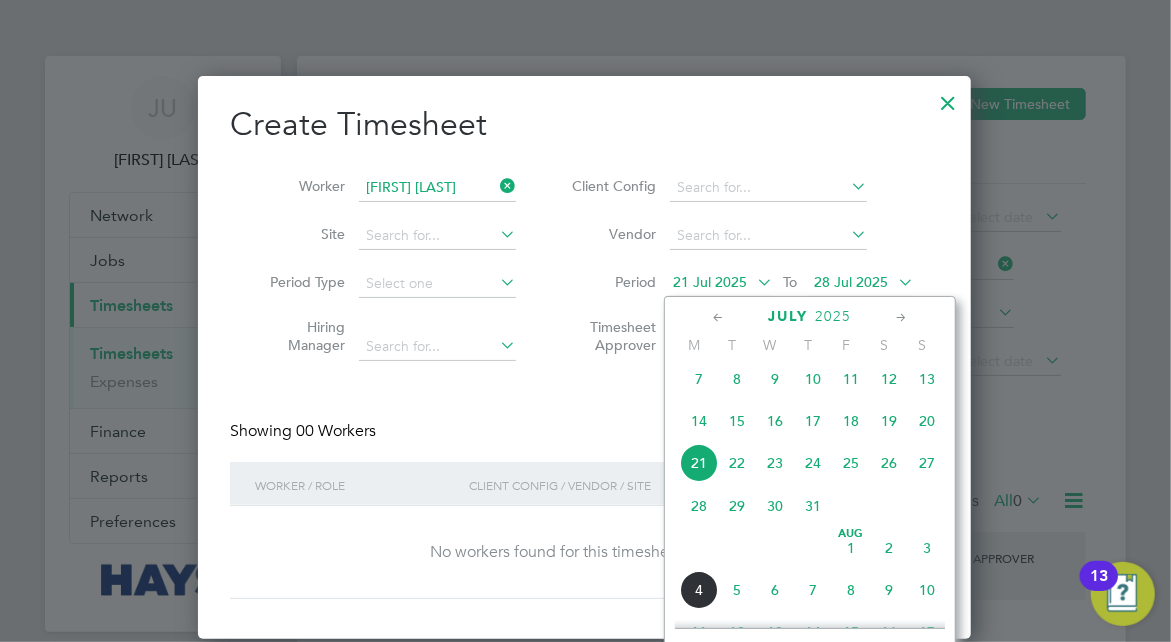 click on "21 Jul 2025" at bounding box center [710, 282] 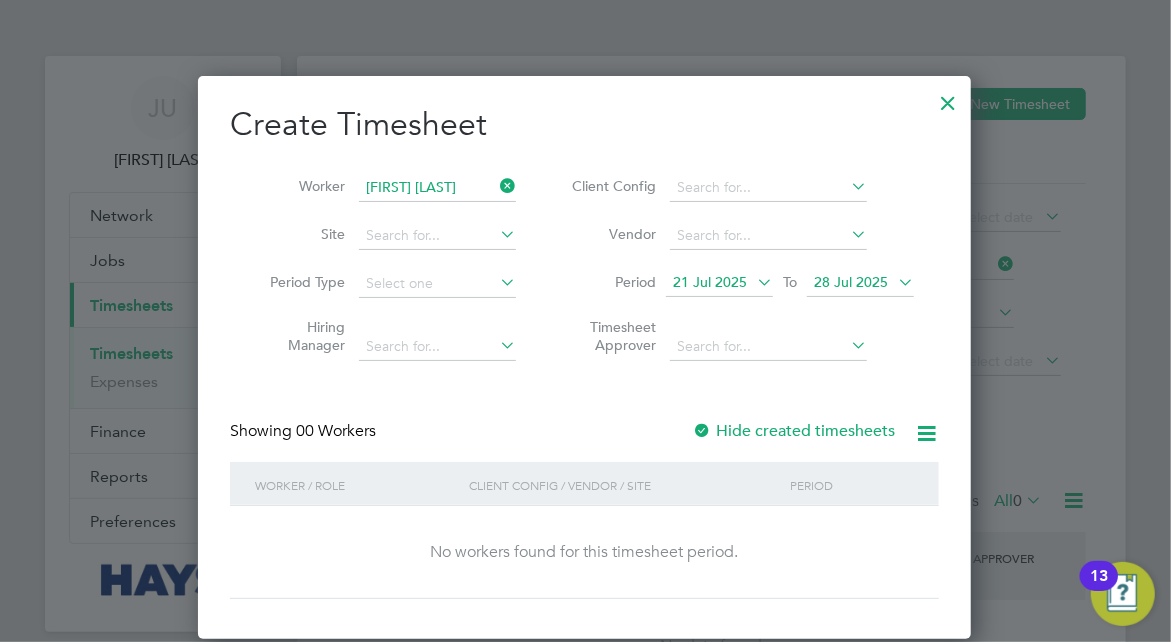 click on "Hide created timesheets" at bounding box center (793, 431) 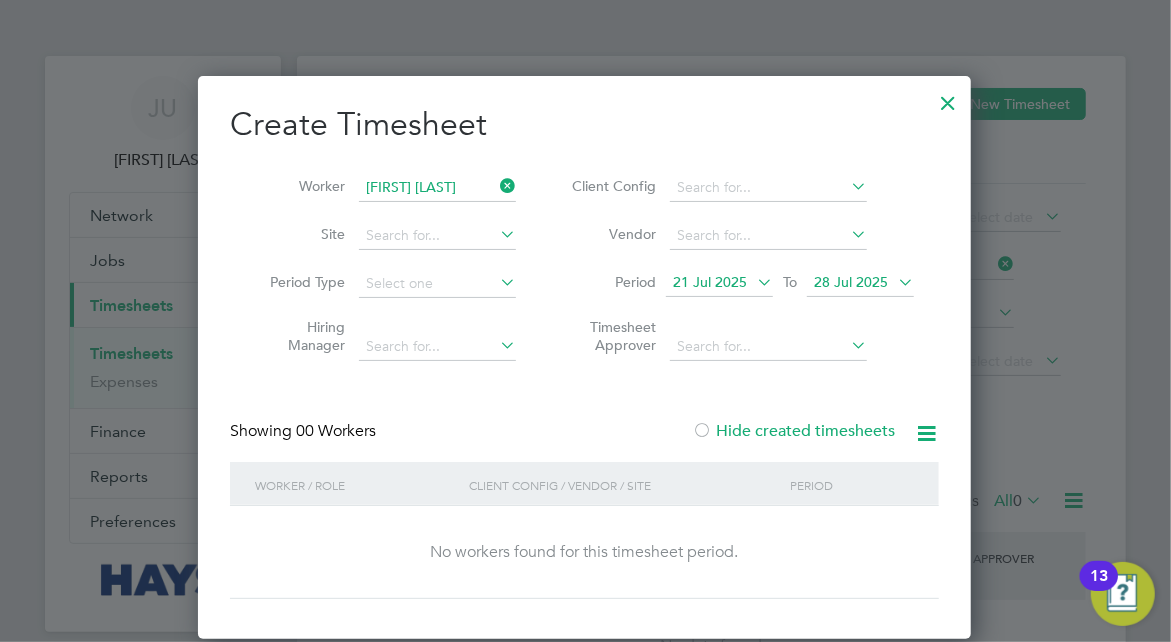 click on "Hide created timesheets" at bounding box center [793, 431] 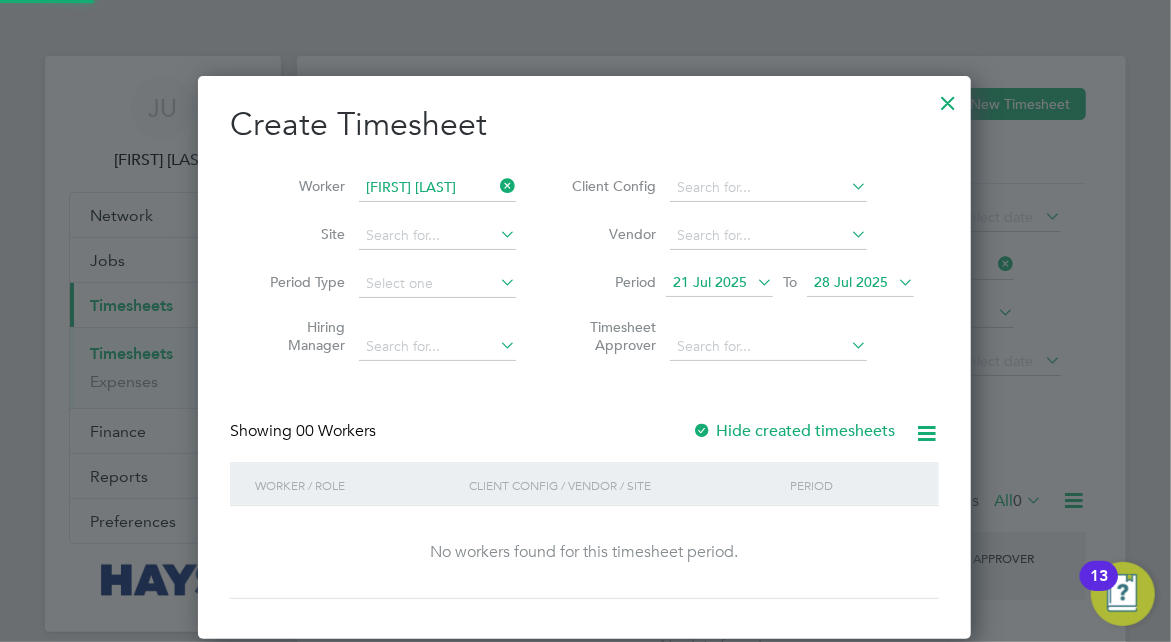 click on "Showing   00 Workers Hide created timesheets" at bounding box center [584, 441] 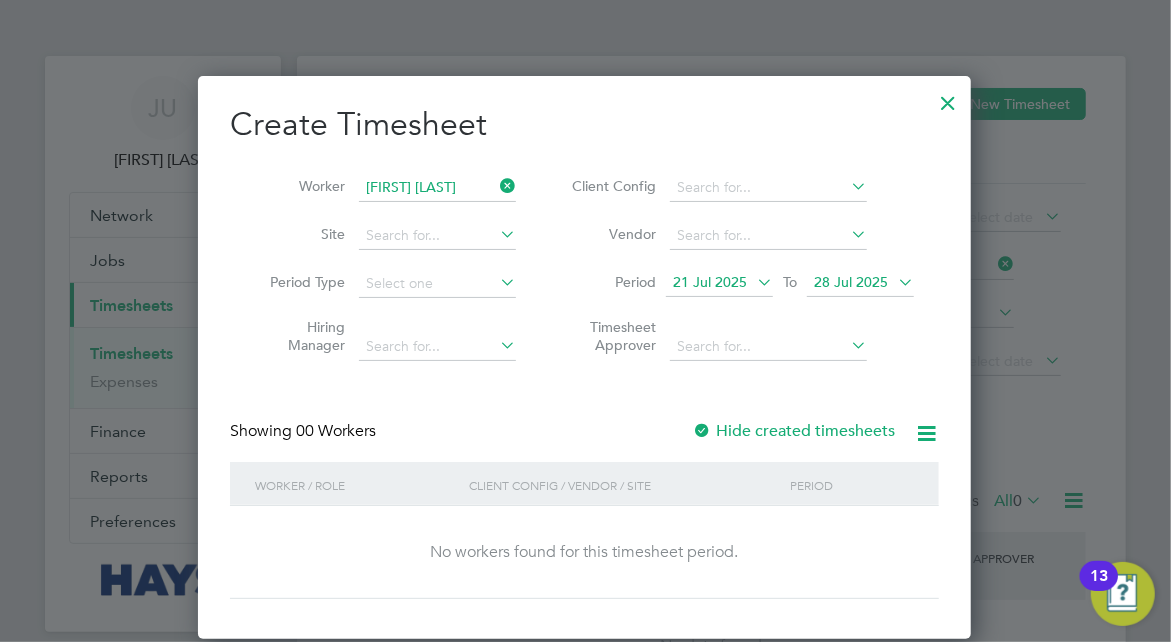 click at bounding box center (948, 98) 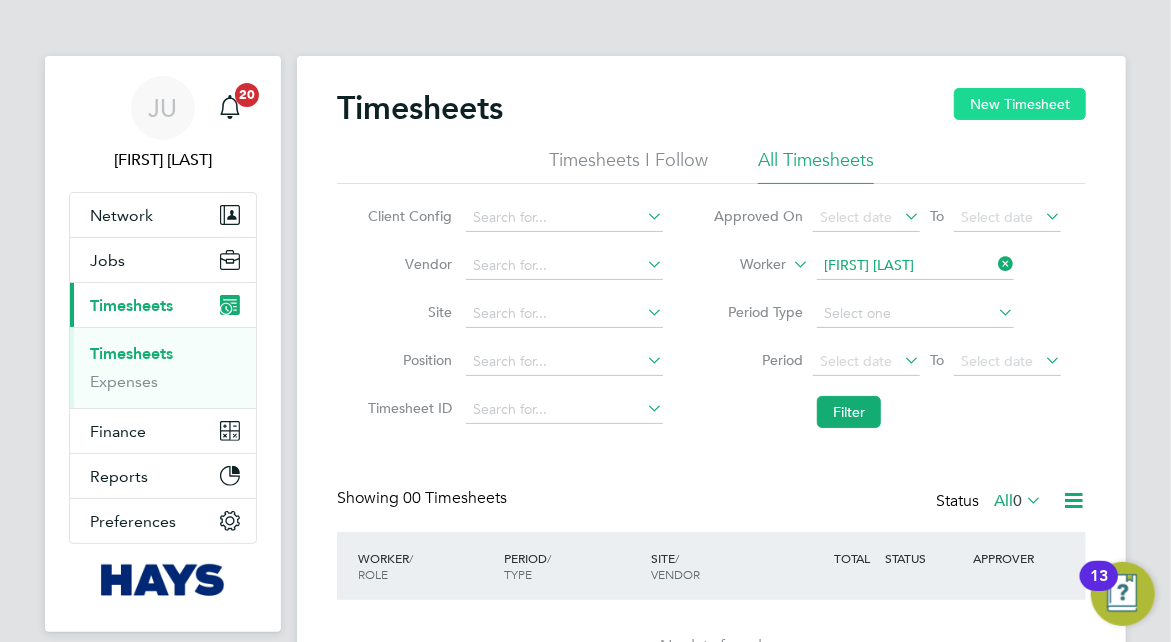 click on "New Timesheet" 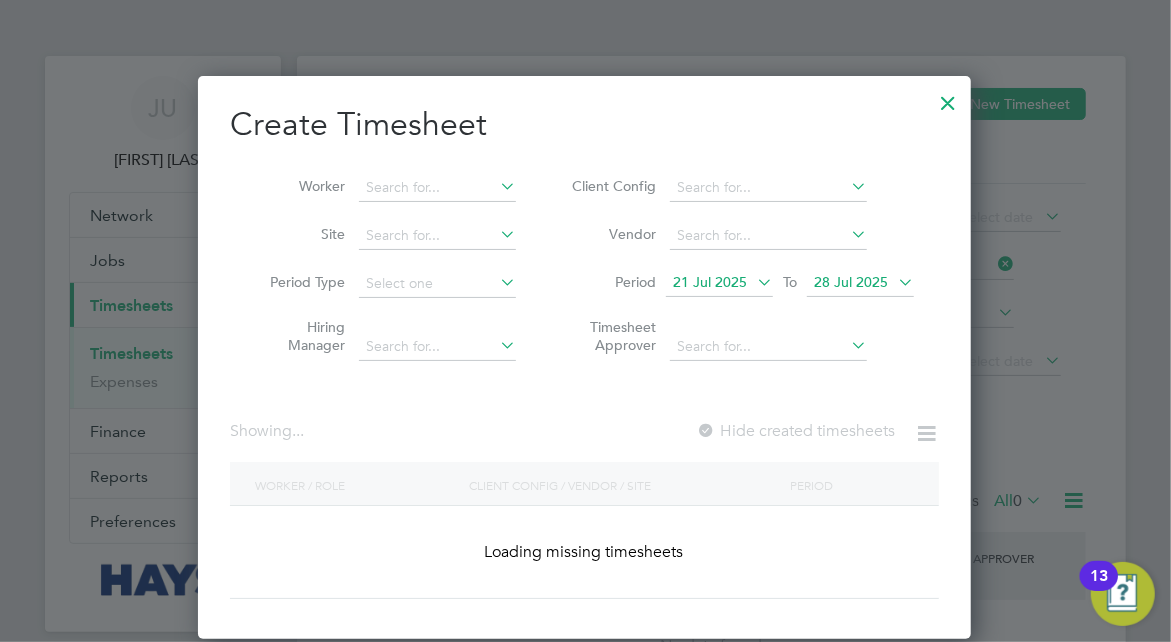 click 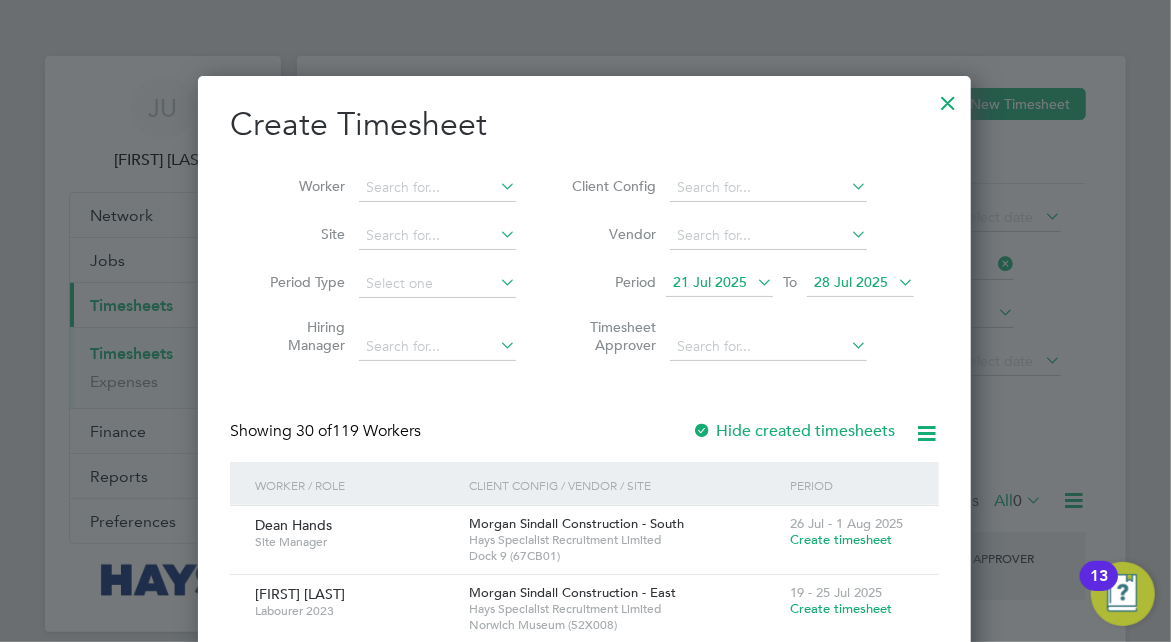 click at bounding box center (948, 98) 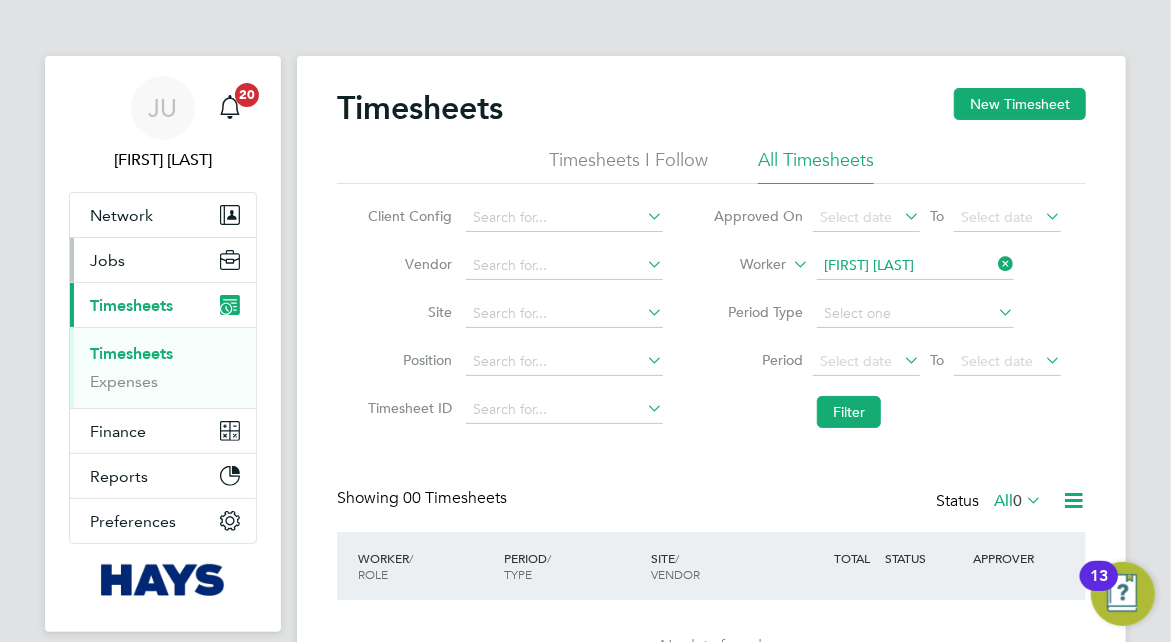 click on "Jobs" at bounding box center (107, 260) 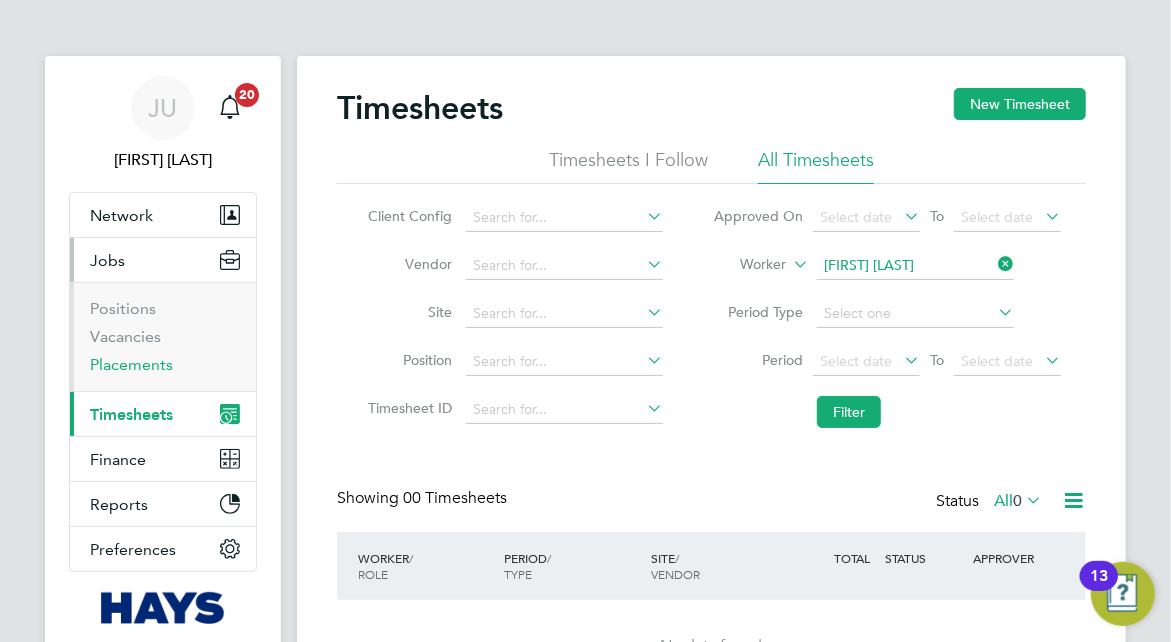 click on "Placements" at bounding box center [131, 364] 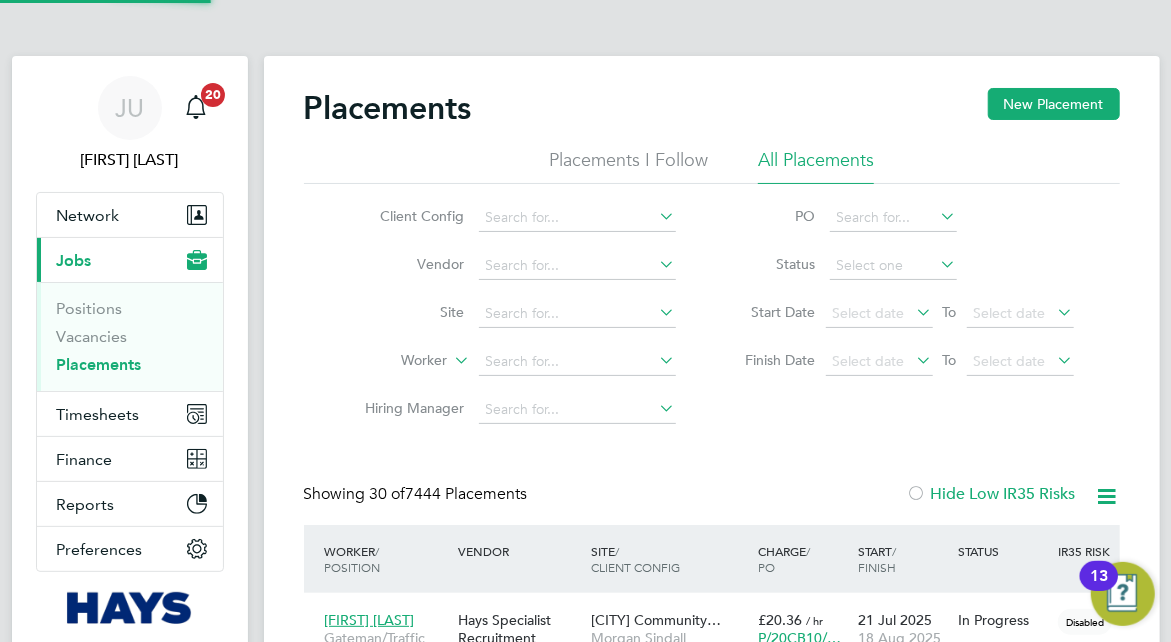 scroll, scrollTop: 10, scrollLeft: 9, axis: both 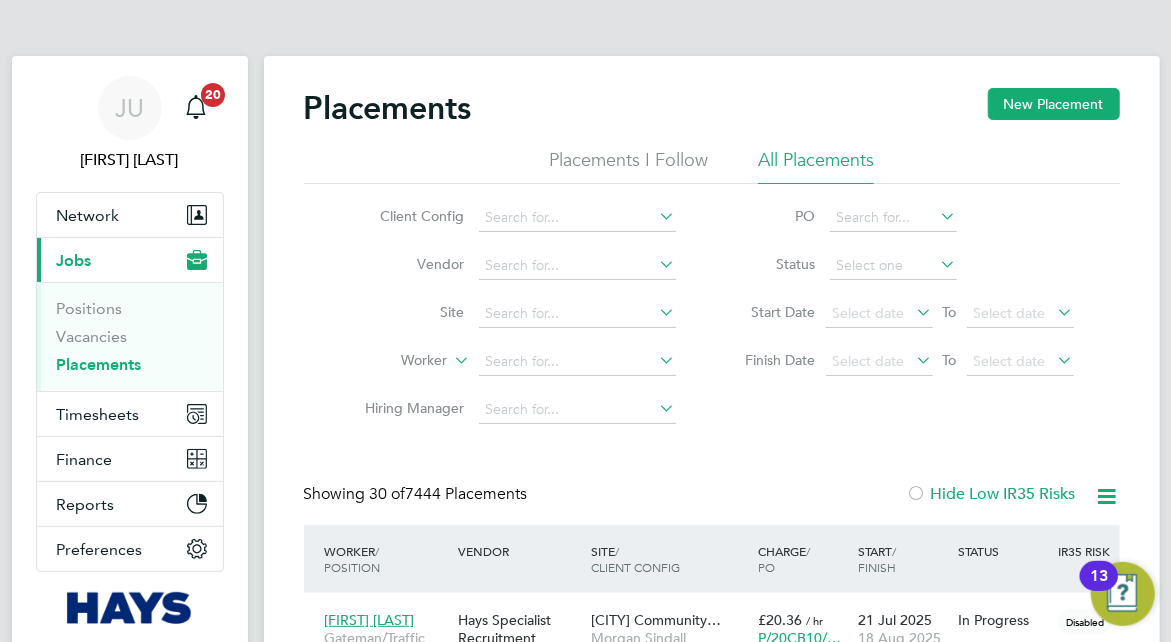 click on "Placements New Placement Placements I Follow All Placements Client Config   Vendor     Site     Worker     Hiring Manager   PO   Status   Start Date
Select date
To
Select date
Finish Date
Select date
To
Select date
Showing   30 of  7444 Placements Hide Low IR35 Risks Worker  / Position Vendor Site / Client Config Charge  / PO Start  / Finish Status IR35 Risk Stephen Mcshane Gateman/Traffic Marshall 2025 Hays Specialist Recruitment Limited Ardrossan Community… Morgan Sindall Construction - Scotland £20.36   / hr P/20CB10/… 21 Jul 2025 18 Aug 2025 In Progress Disabled Alan Coleman Site Manager Hays Specialist Recruitment Limited Harrogate Hospital (4… Morgan Sindall Construction - Yorkshire and North East £411.67   / day P/40CB06/… 25 Jul 2025 08 Aug 2025 In Progress Disabled Manpreet Singh Labourer/Cleaner 2025 Hays Specialist Recruitment Limited Abergavenny School (… Morgan Sindall Construction - Central £19.16   / hr P/26Z007/0… 25 Jul 2025 £19.16" 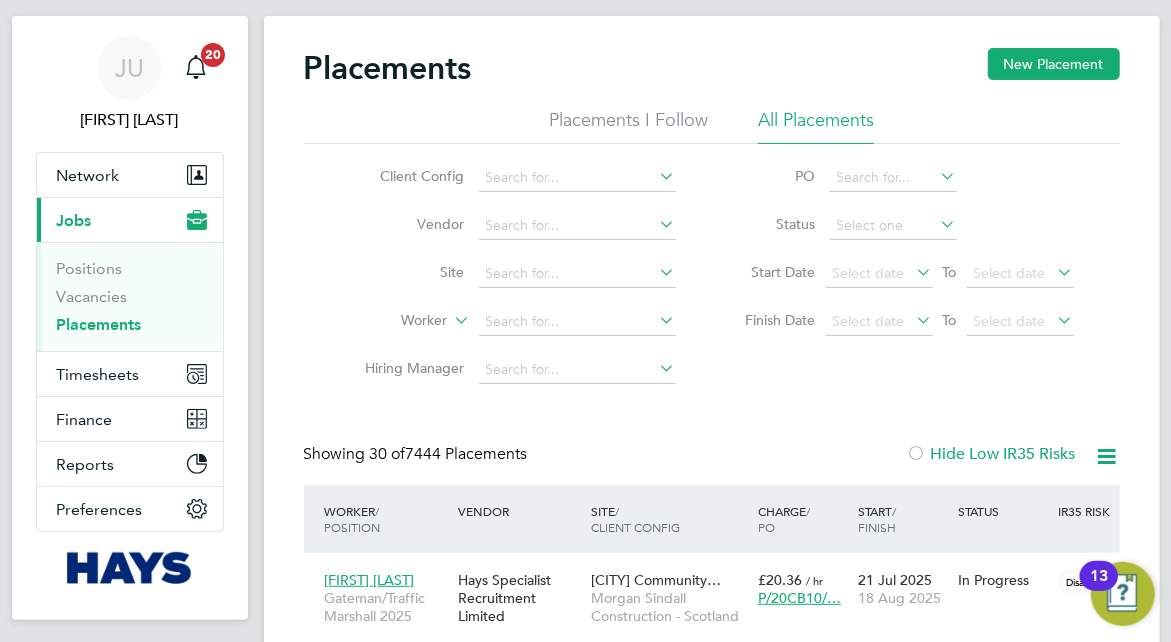 click on "Showing   30 of  7444 Placements Hide Low IR35 Risks" 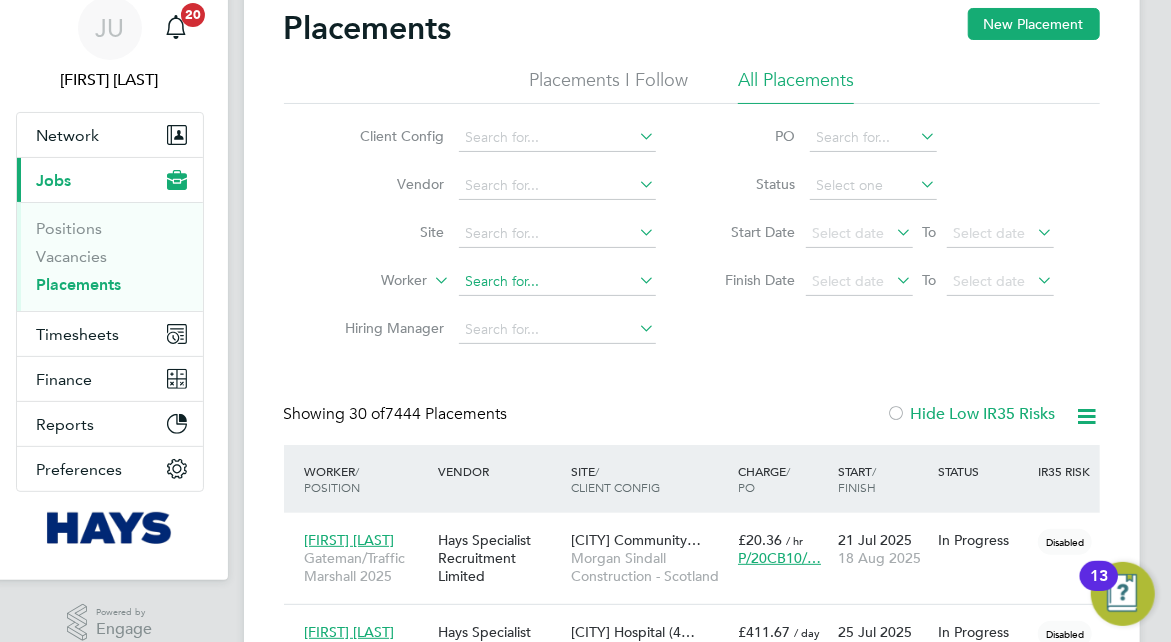 click 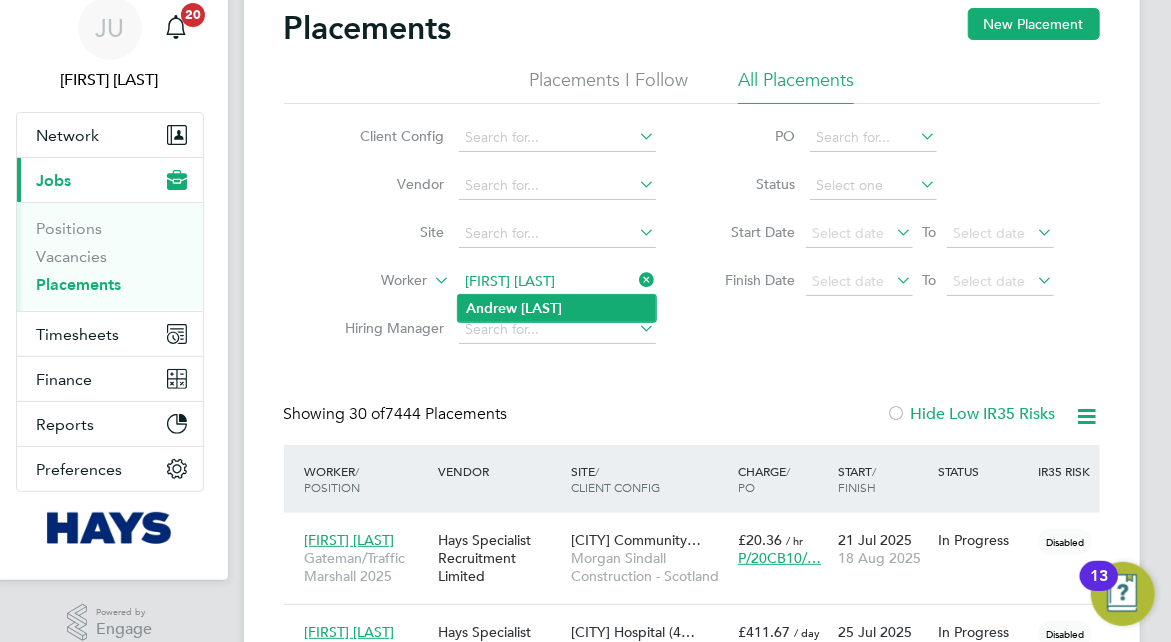 click on "Browne" 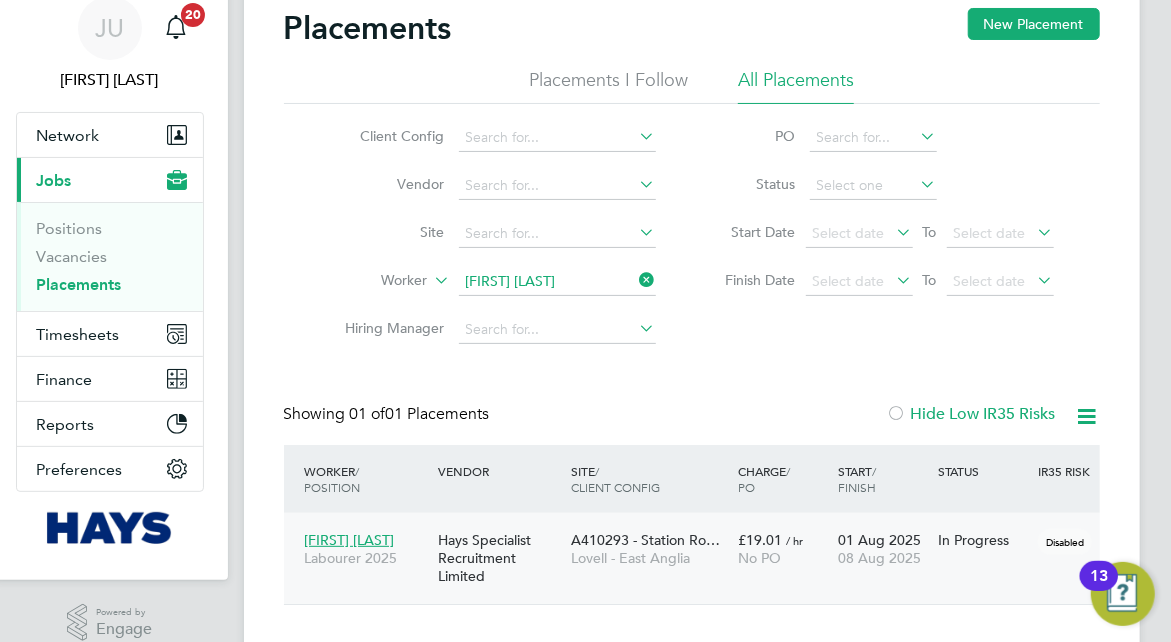 click on "Hays Specialist Recruitment Limited" 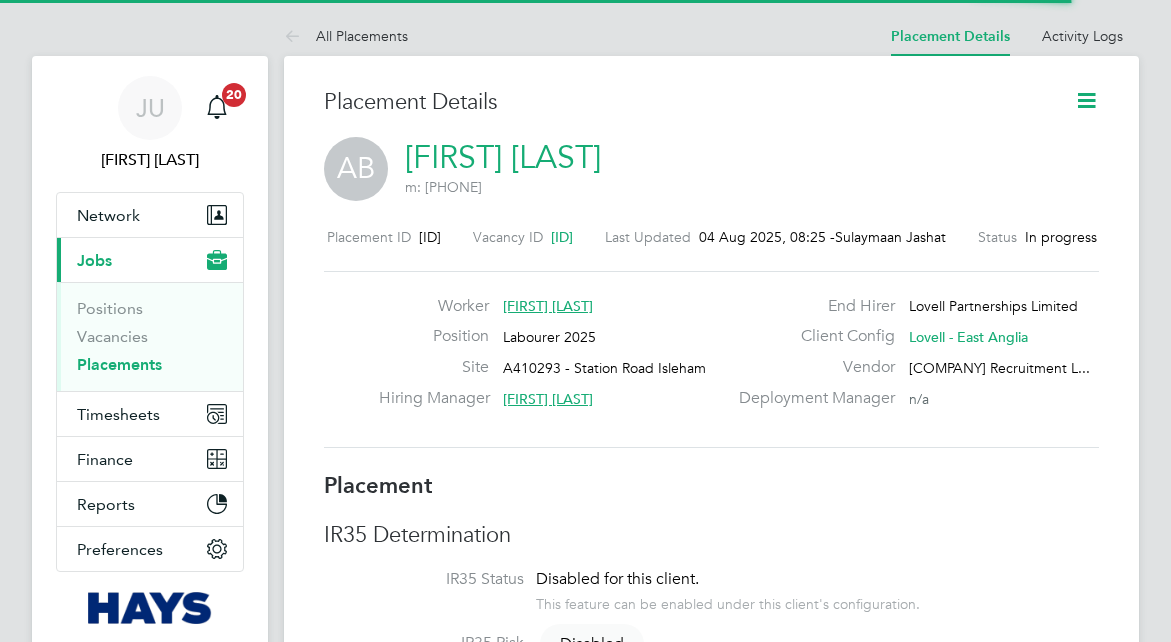 scroll, scrollTop: 0, scrollLeft: 0, axis: both 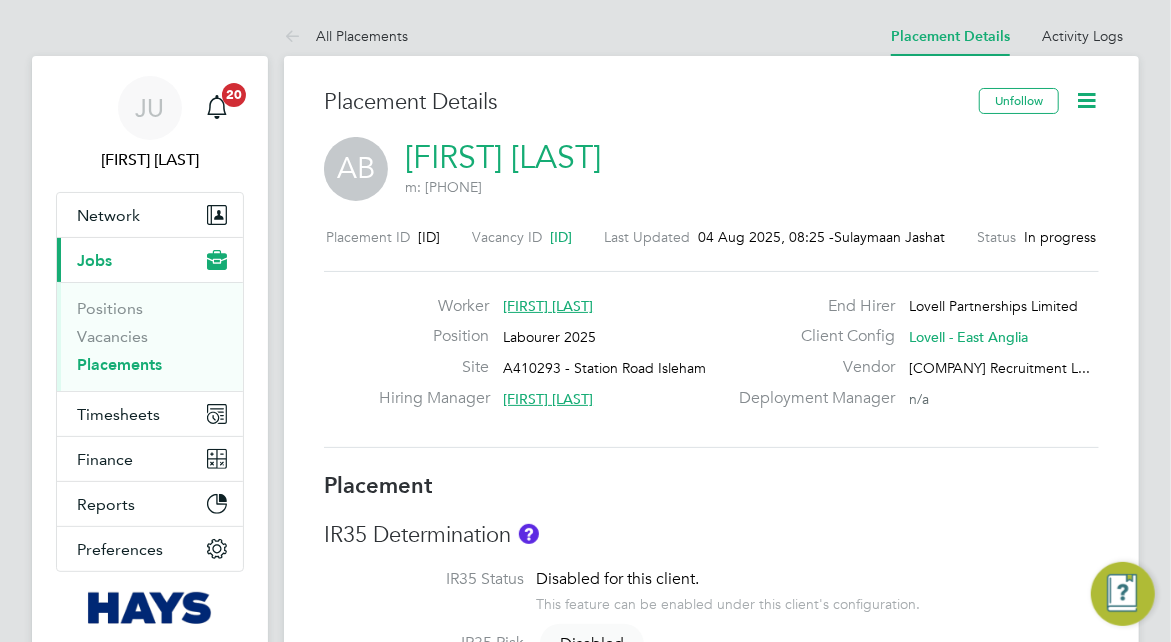 click on "Placement" 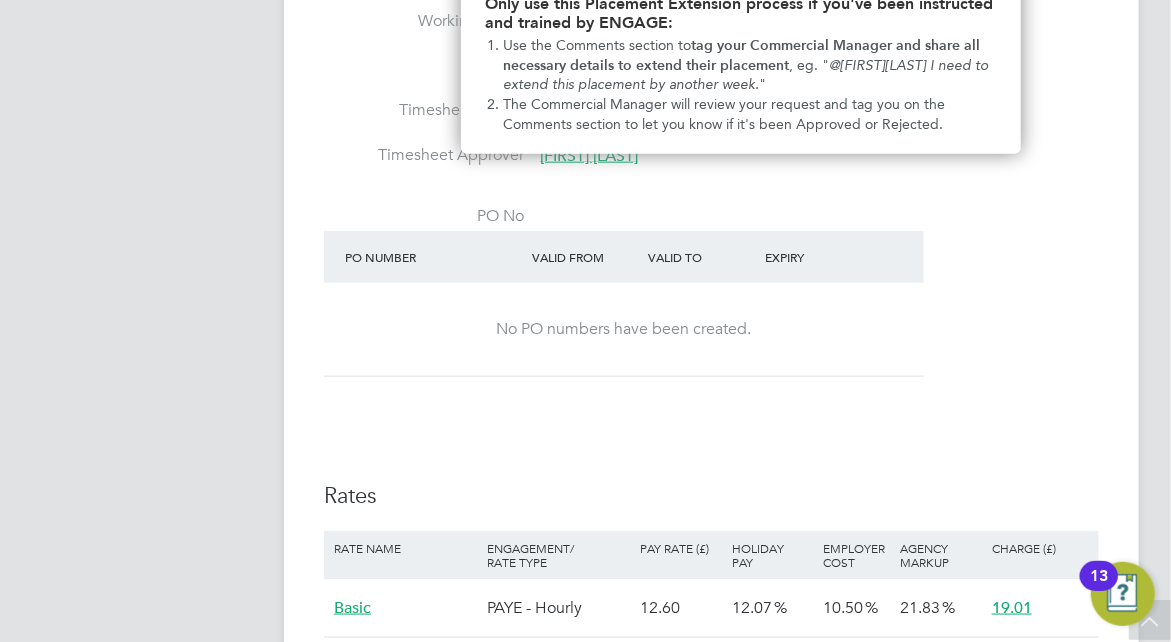 click on "Details Start Date [DATE] [DAYS] ([NUMBER] working days) Finish Date [DATE] Working Days Mon, Tue, Wed, Thu, Fri, Sat, Sun Working Hours [TIME] - [TIME] [HOURS] Breaks [MINUTES] mins Timesheet Period Weekly starting on Saturday, [DATE] Timesheet Approver [FIRST] [LAST] PO No PO Number Valid From Valid To Expiry No PO numbers have been created. Rates Rate Name Engagement/ Rate Type Pay Rate (£) Holiday Pay Employer Cost Agency Markup Charge (£) Basic PAYE - Hourly 12.60 12.07 10.50 21.83 19.01 Overtime PAYE - Hourly 18.90 12.07 10.50 16.30 27.22" at bounding box center (711, 277) 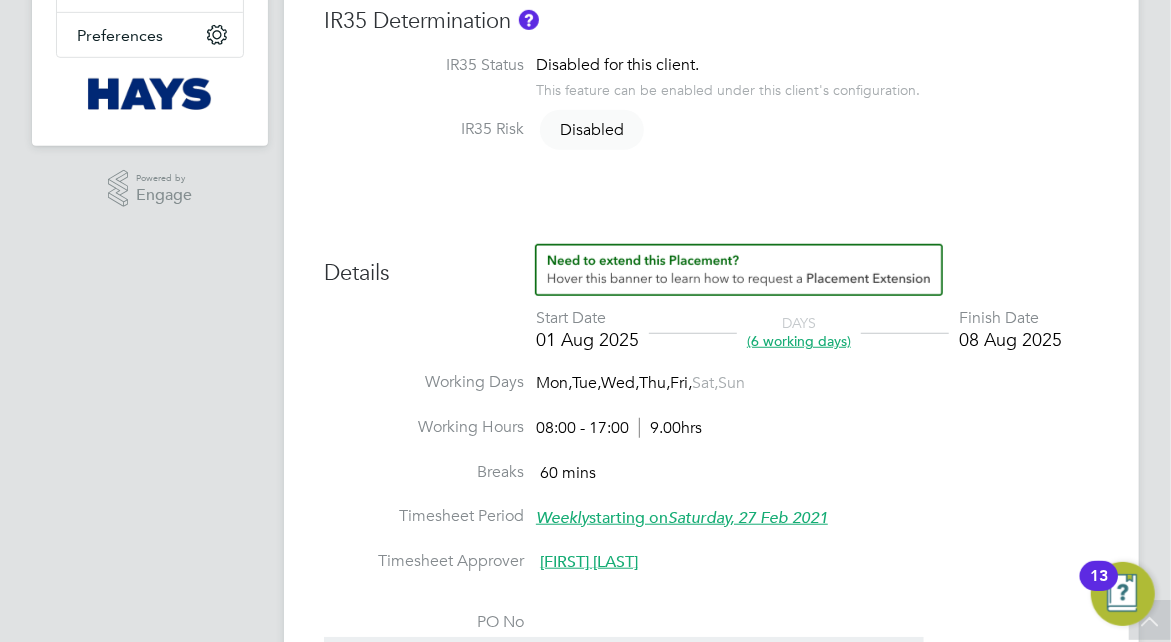 type 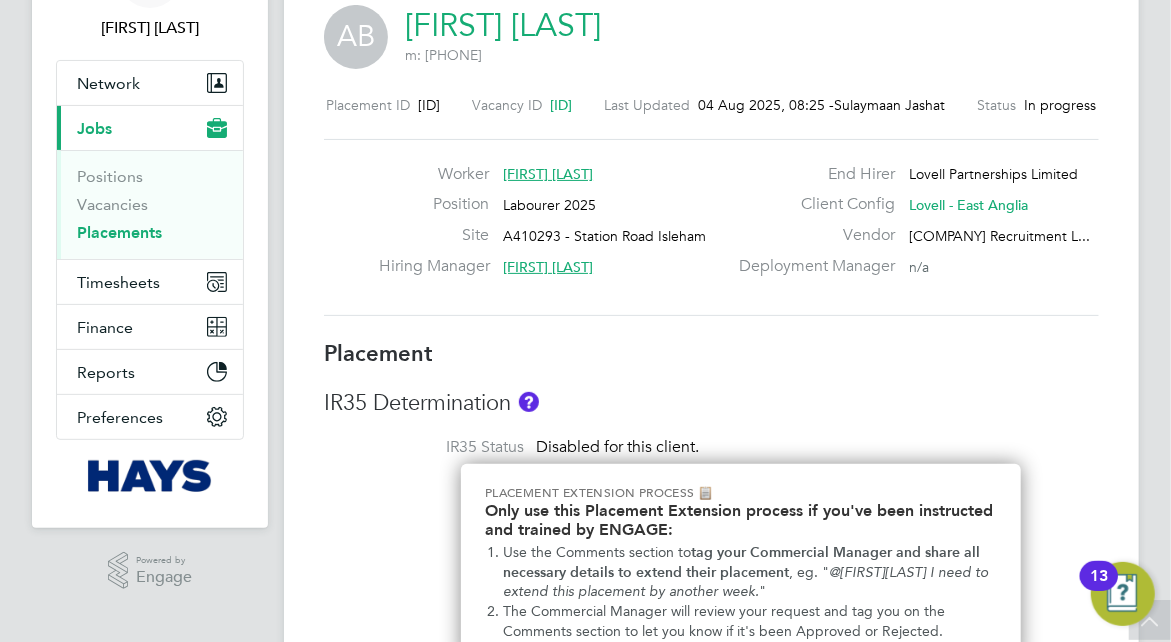 scroll, scrollTop: 6, scrollLeft: 0, axis: vertical 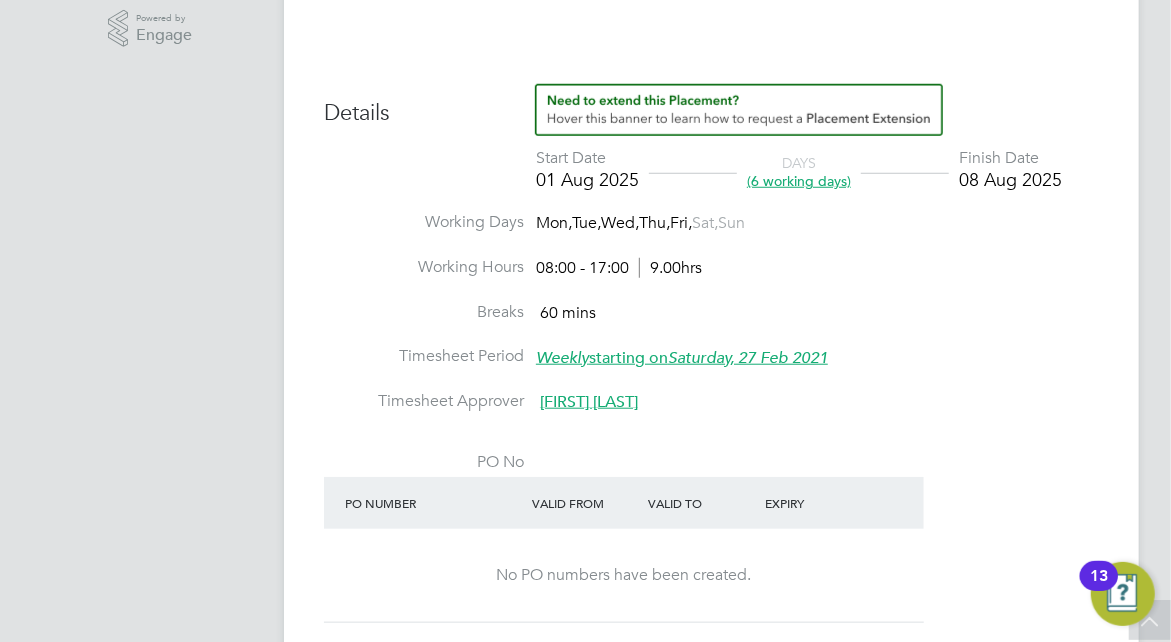 click on "PO No PO Number Valid From Valid To Expiry No PO numbers have been created." at bounding box center (711, 542) 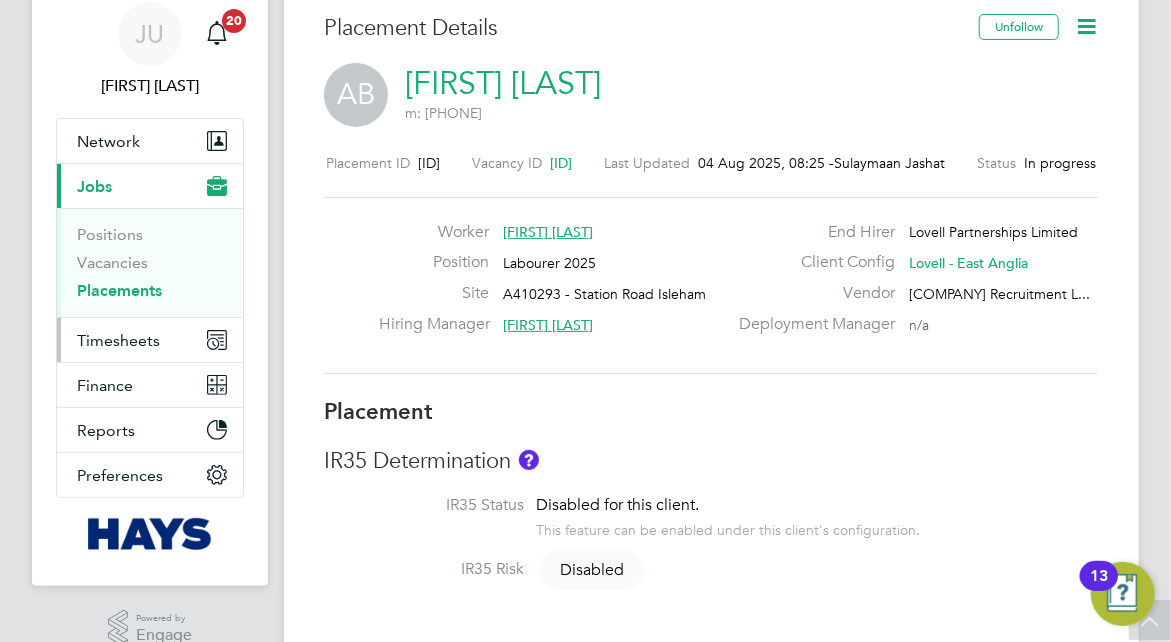 click on "Timesheets" at bounding box center (118, 340) 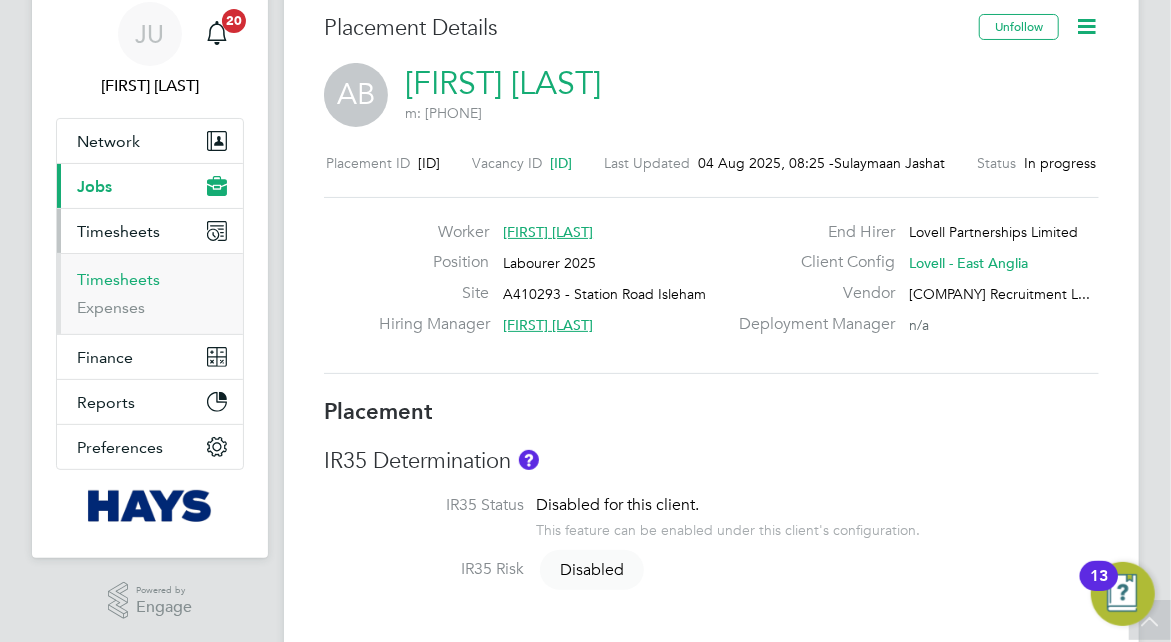 click on "Timesheets" at bounding box center [118, 279] 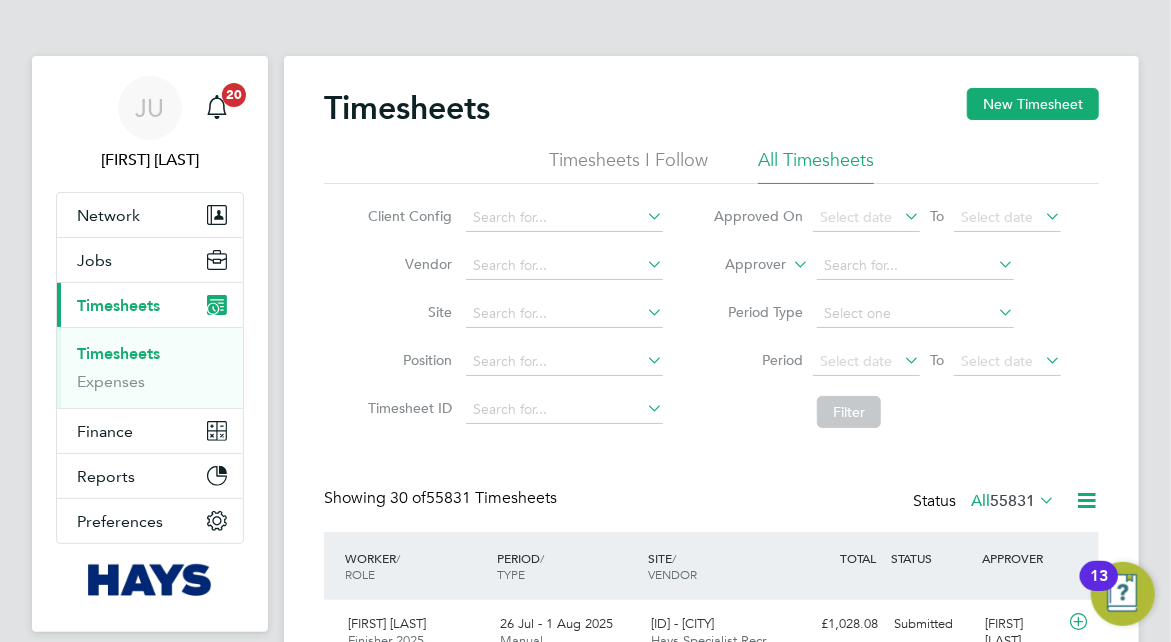 click on "Approver" 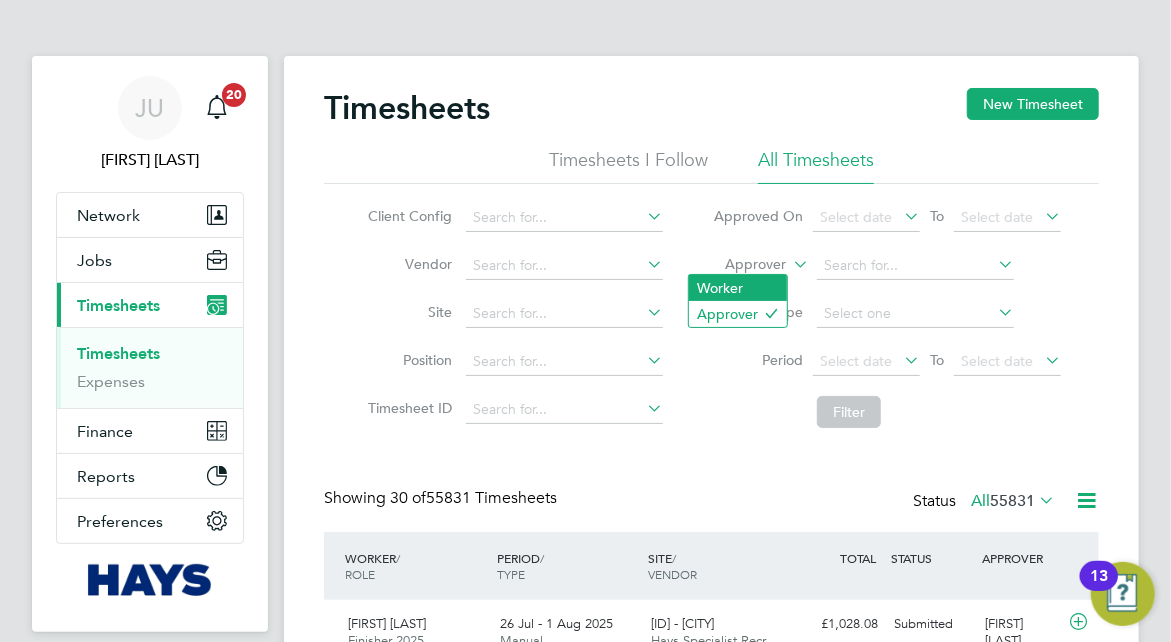 click on "Worker" 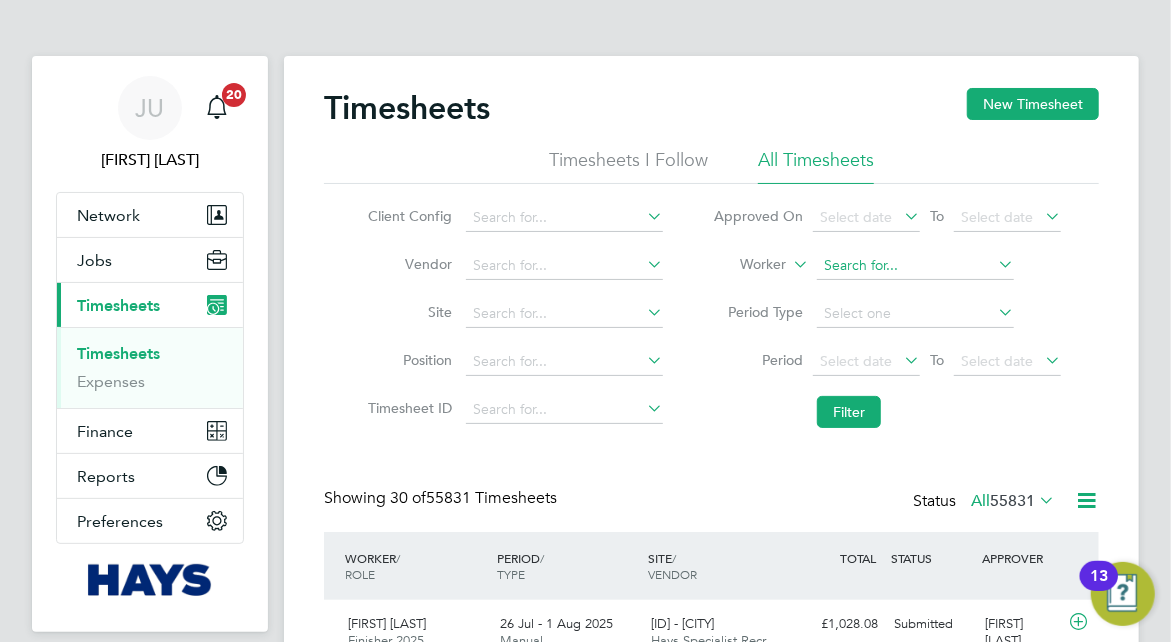 click 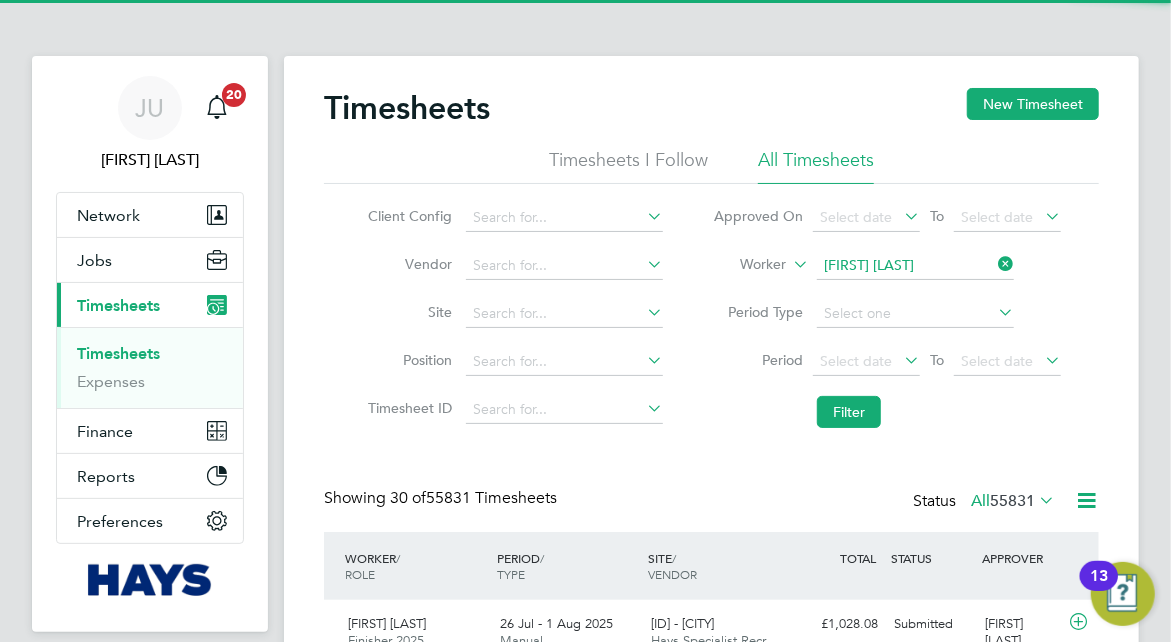 click on "Andrew" 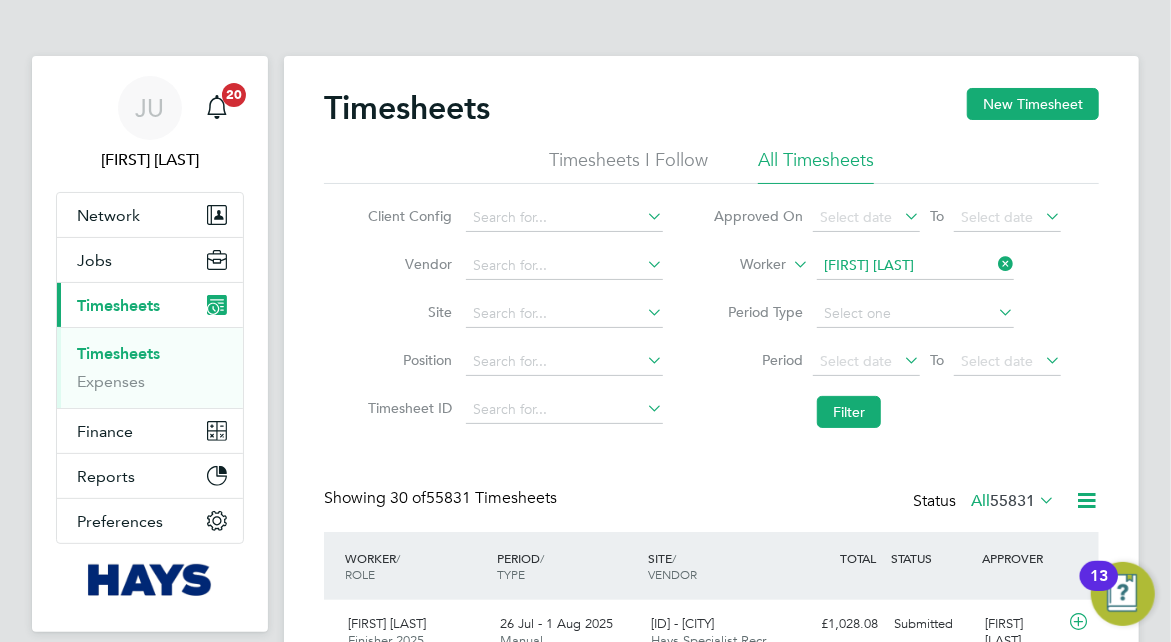 click on "Filter" 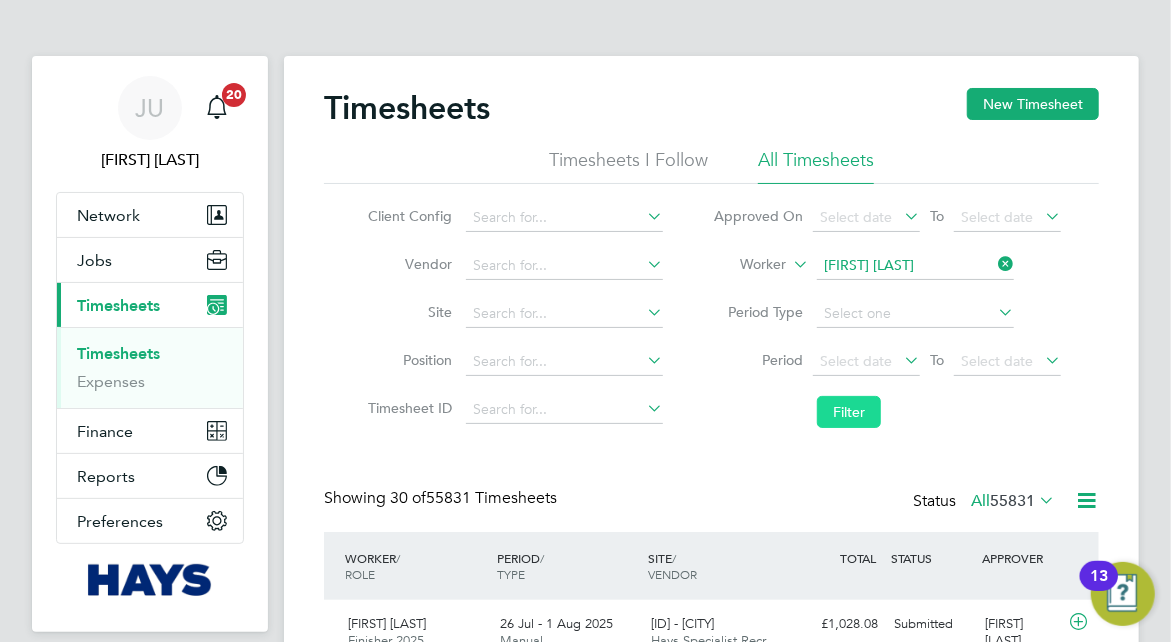 click on "Filter" 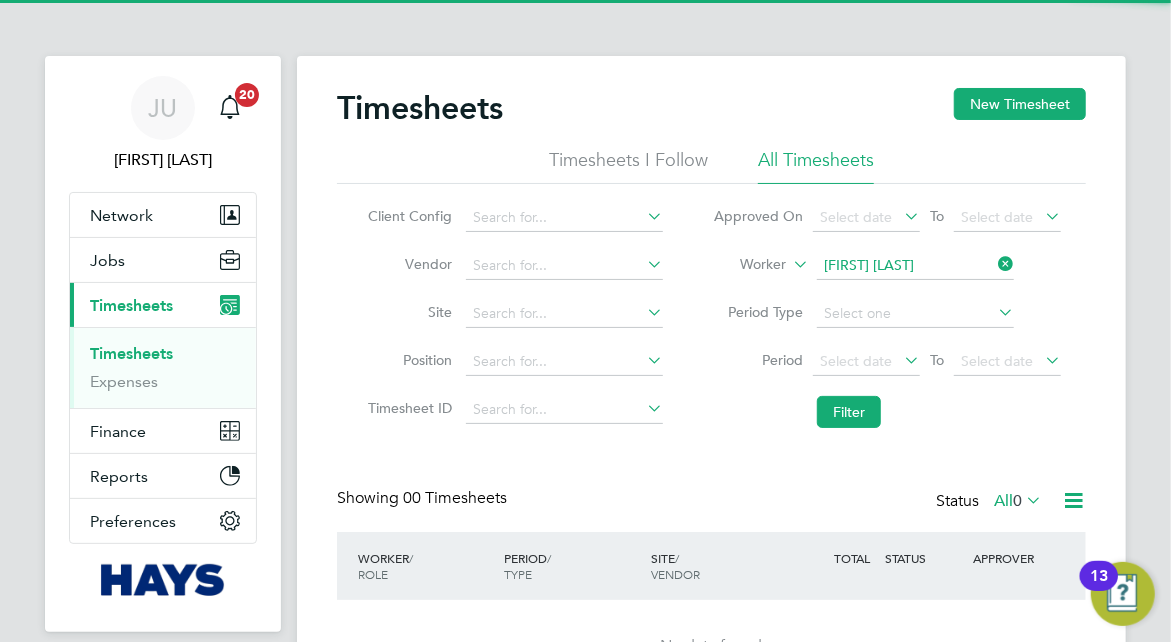 click on "Timesheets New Timesheet Timesheets I Follow All Timesheets Client Config Vendor Site Position Timesheet ID Approved On Select date To Select date Worker [FIRST] [LAST] Period Type Period Select date To Select date Filter Showing 00 Timesheets Status All 0 WORKER / ROLE WORKER / PERIOD PERIOD / TYPE SITE / VENDOR TOTAL TOTAL / STATUS STATUS APPROVER No data found Show 30 more" 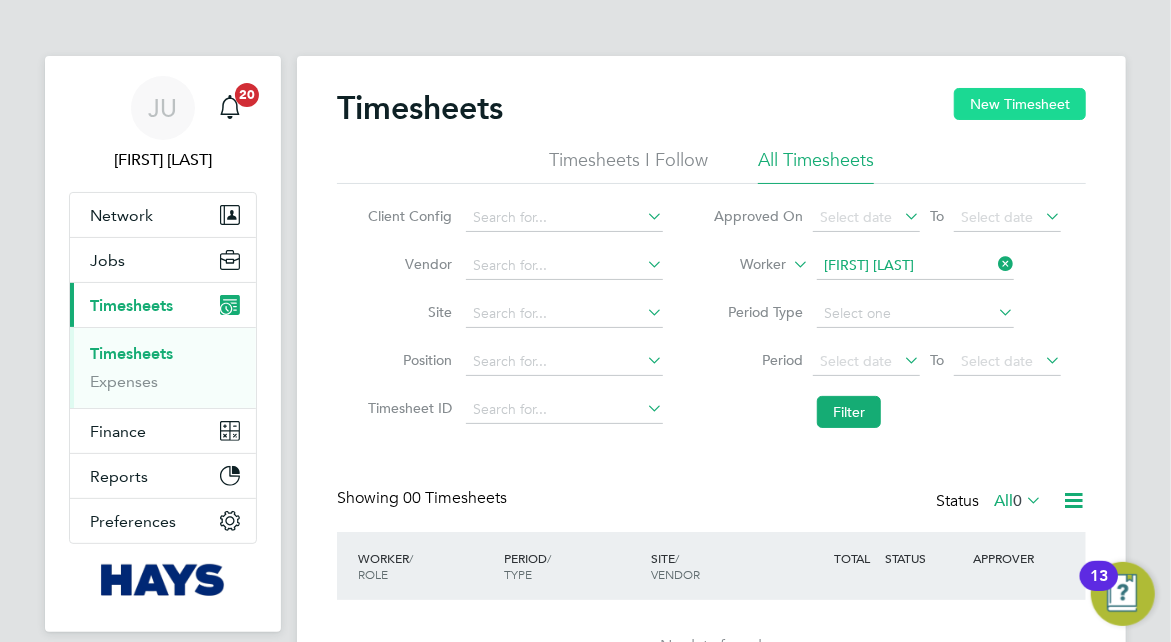 click on "New Timesheet" 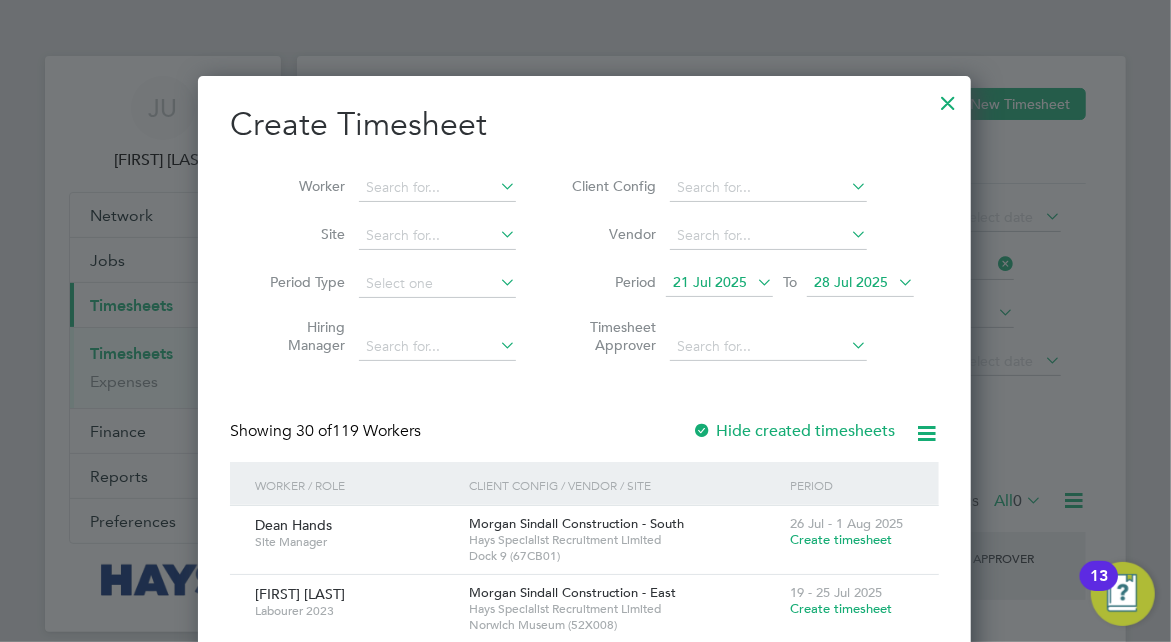 click on "28 Jul 2025" at bounding box center [851, 282] 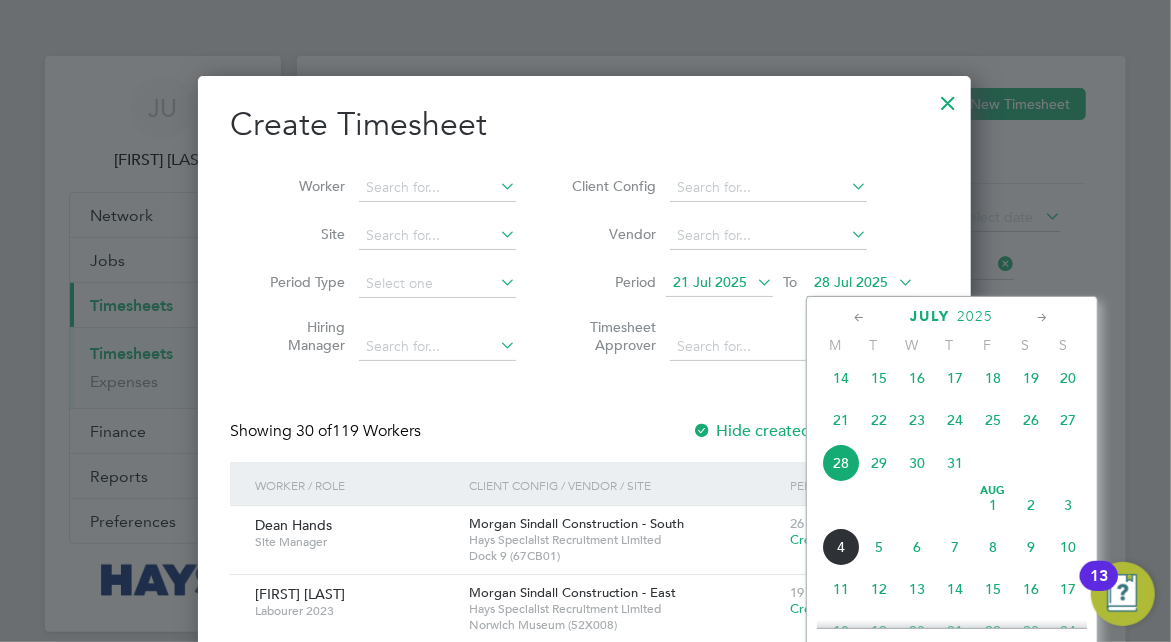 click on "4" 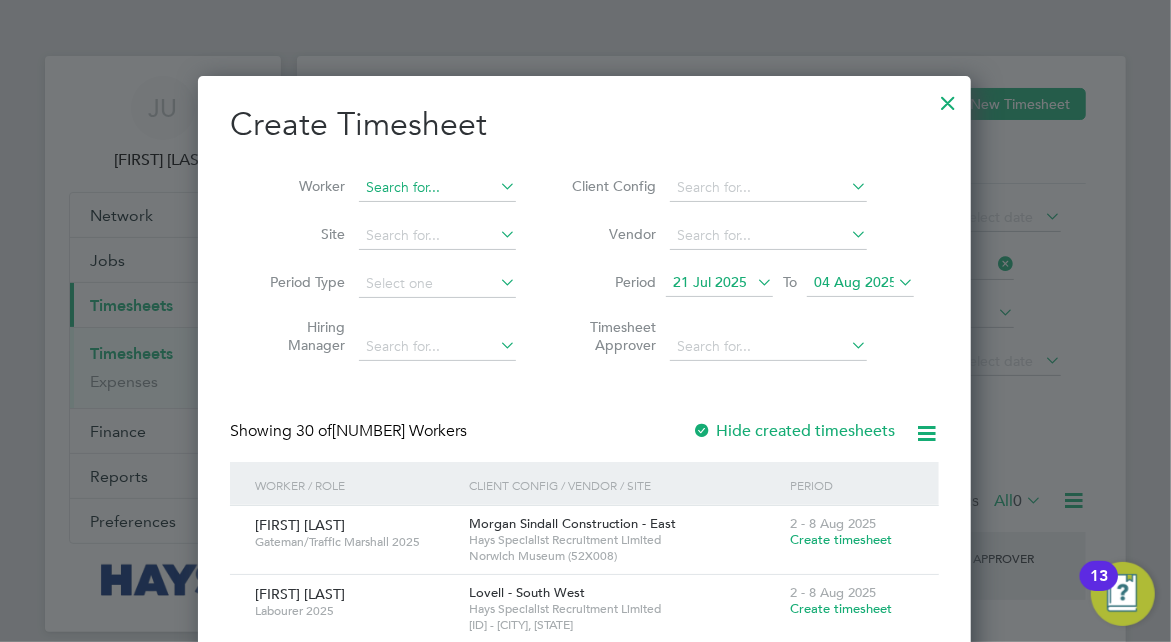 click at bounding box center [437, 188] 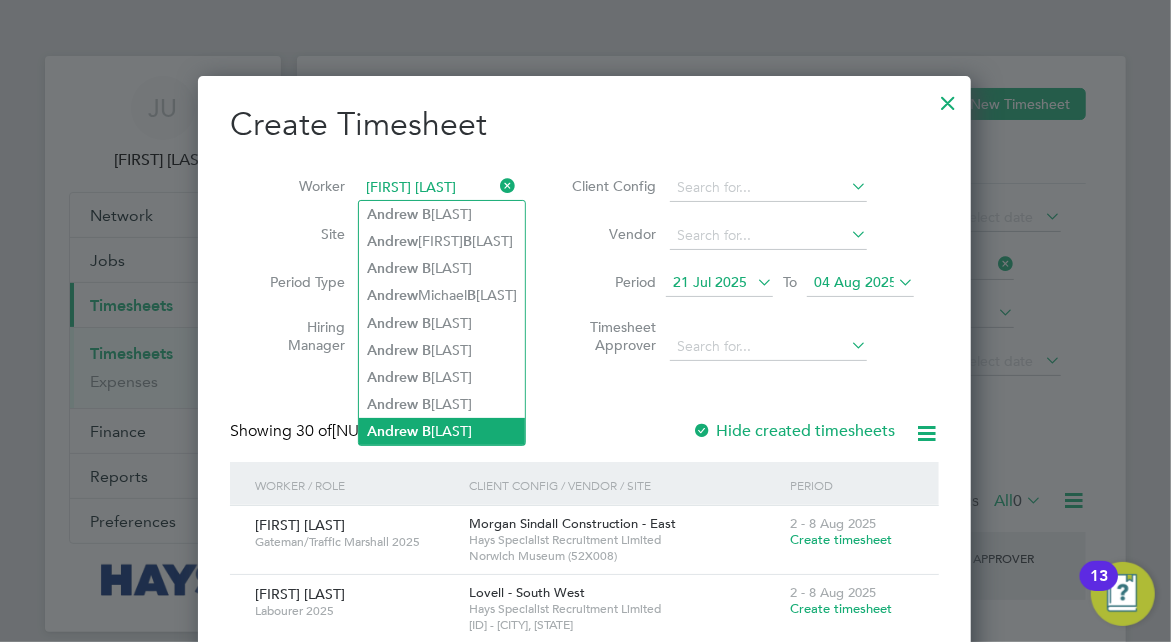 click on "B" 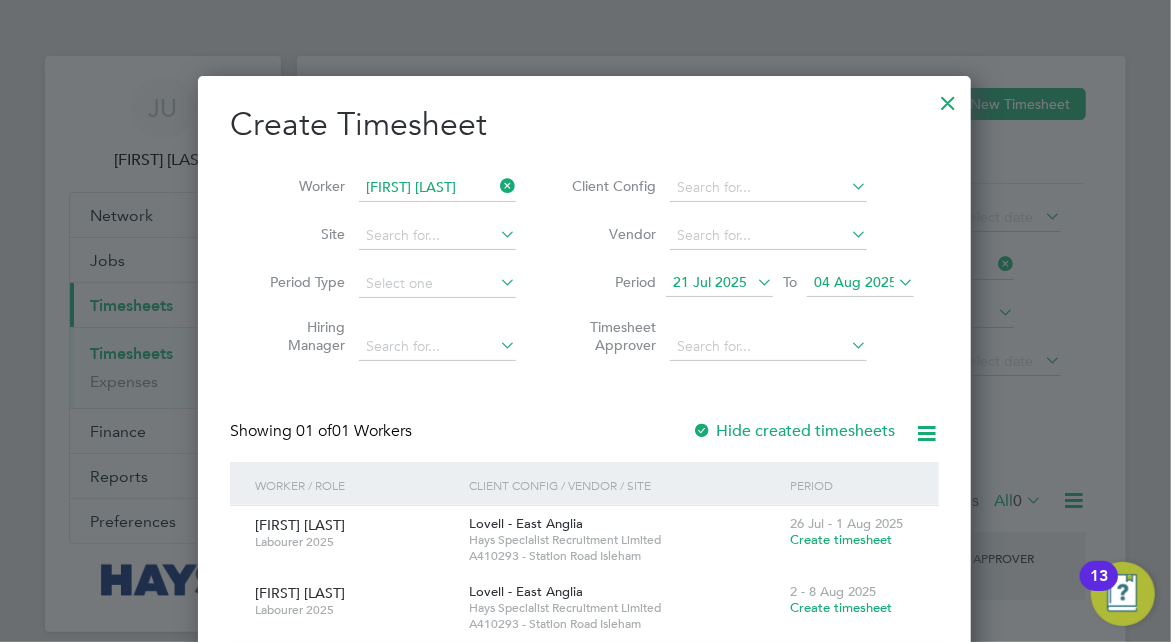 click on "Create Timesheet Worker [FIRST] [LAST] Site Period Type Hiring Manager Client Config Vendor Period [DATE] To [DATE] Timesheet Approver Showing 01 of 01 Workers Hide created timesheets Worker / Role Client Config / Vendor / Site Period [FIRST] [LAST] Labourer 2025 [COMPANY] - [REGION] [COMPANY] Recruitment Limited [ID] - [STREET] [CITY] [DATE] - [DATE] Create timesheet [FIRST] [LAST] Labourer 2025 [COMPANY] - [REGION] [COMPANY] Recruitment Limited [ID] - [STREET] [CITY] [DATE] - [DATE] Create timesheet Show 30 more" at bounding box center (584, 374) 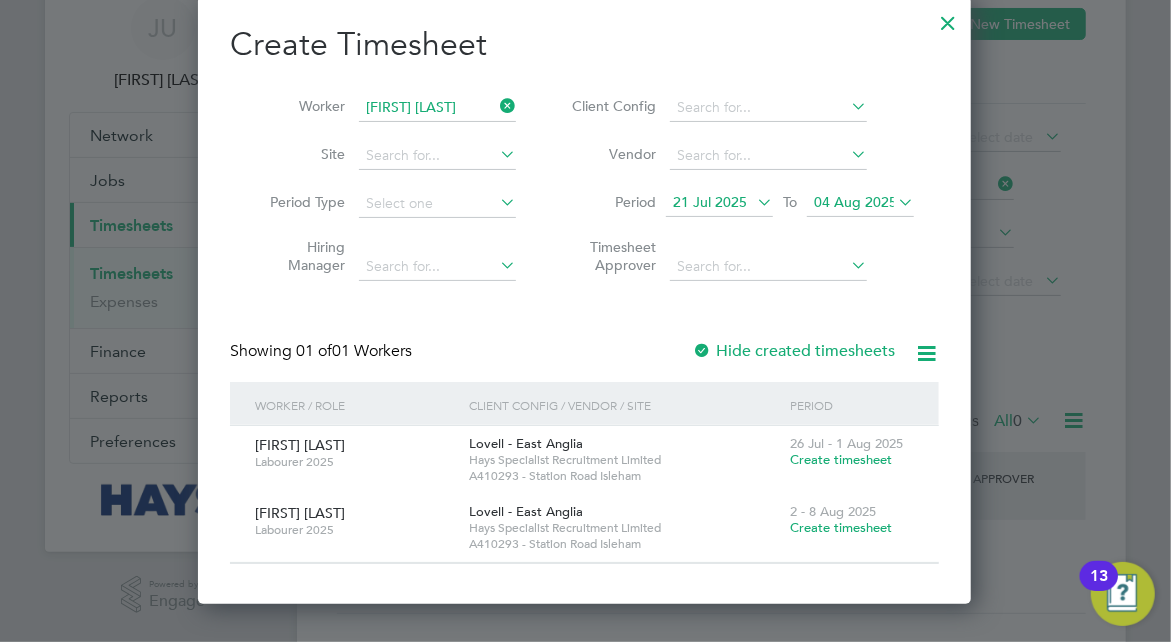 click on "Create timesheet" at bounding box center [841, 459] 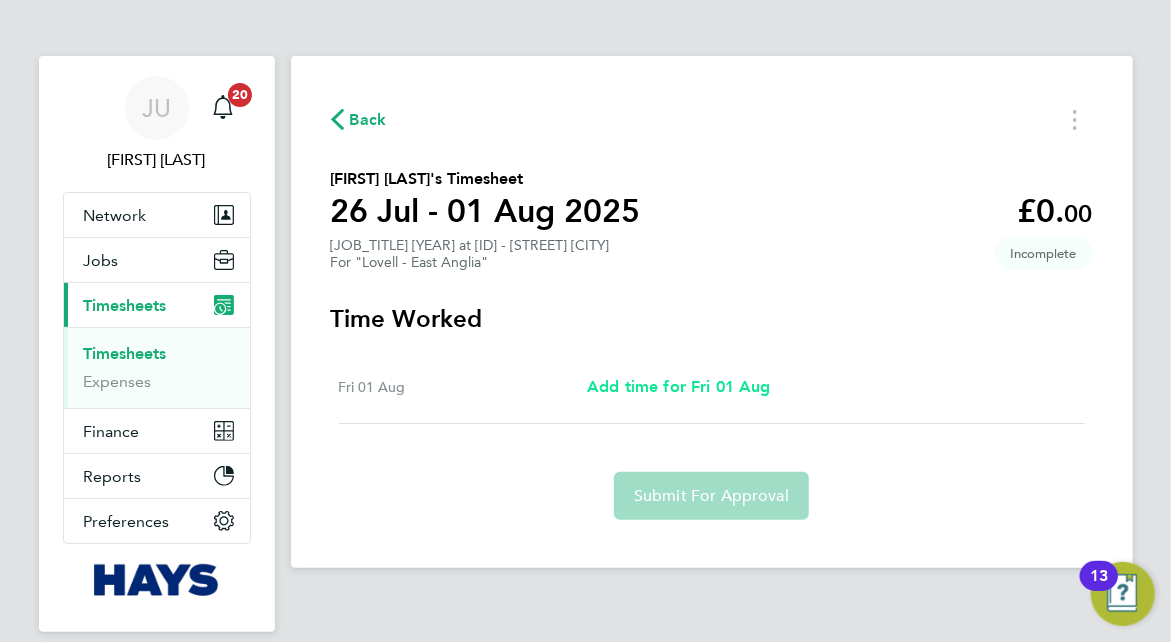 click on "Add time for Fri 01 Aug" at bounding box center (679, 386) 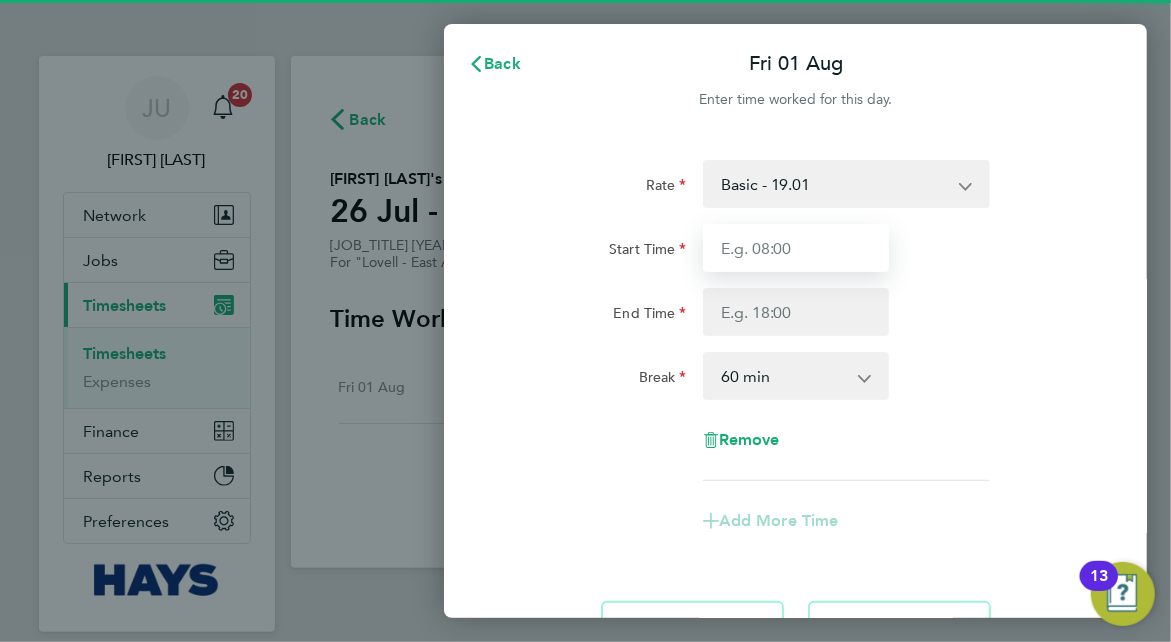 click on "Start Time" at bounding box center (796, 248) 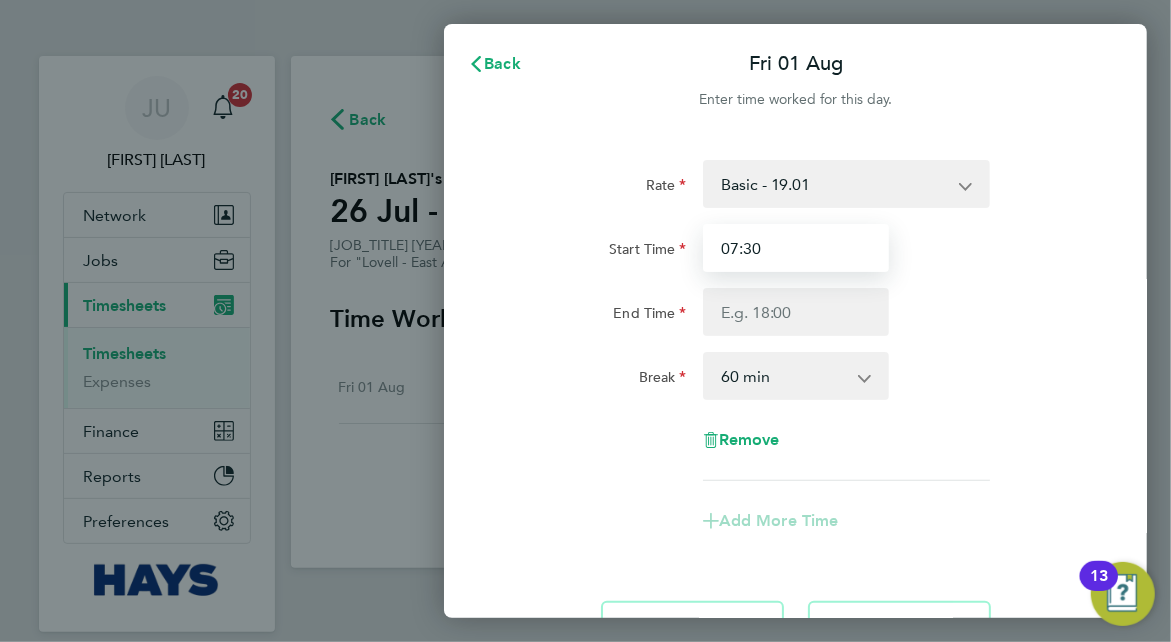type on "07:30" 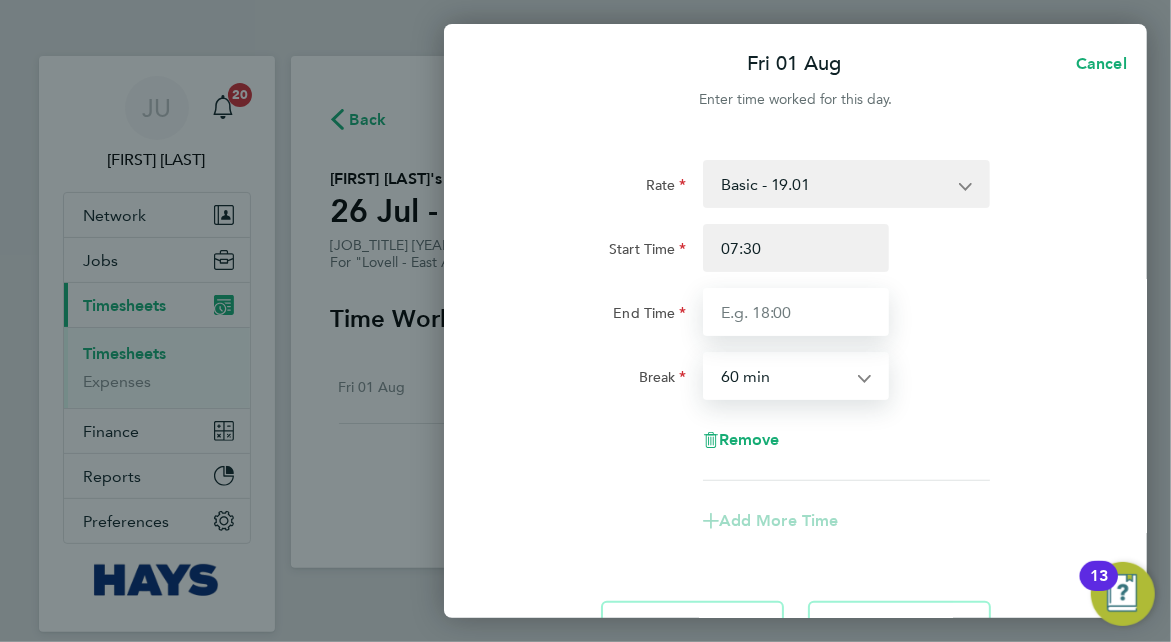 click on "End Time" at bounding box center (796, 312) 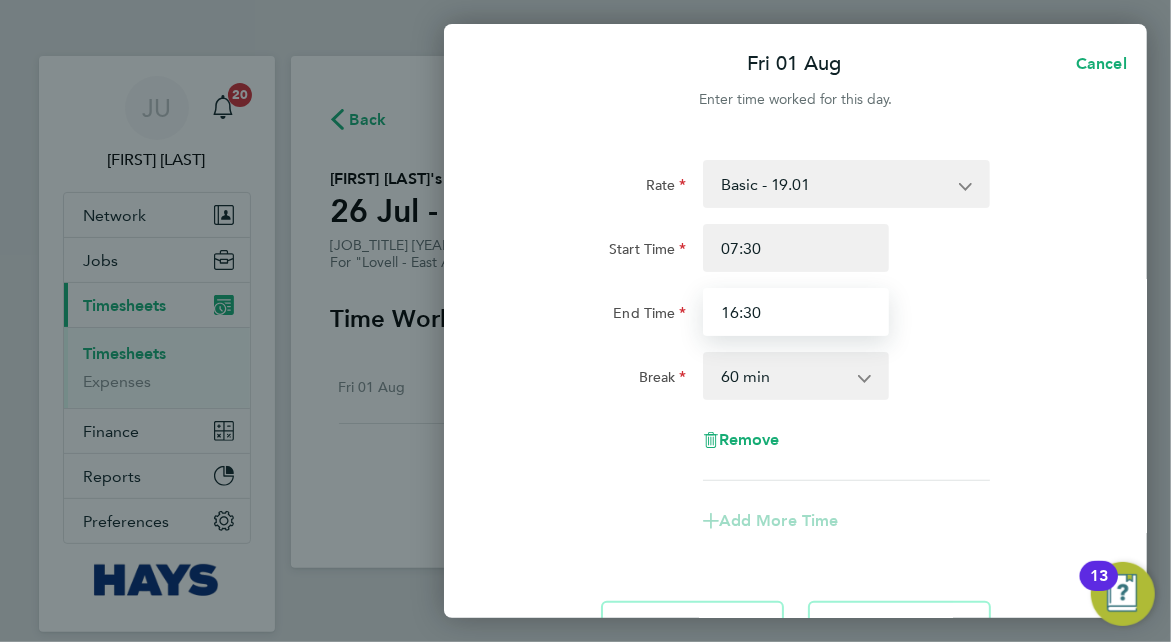 type on "16:30" 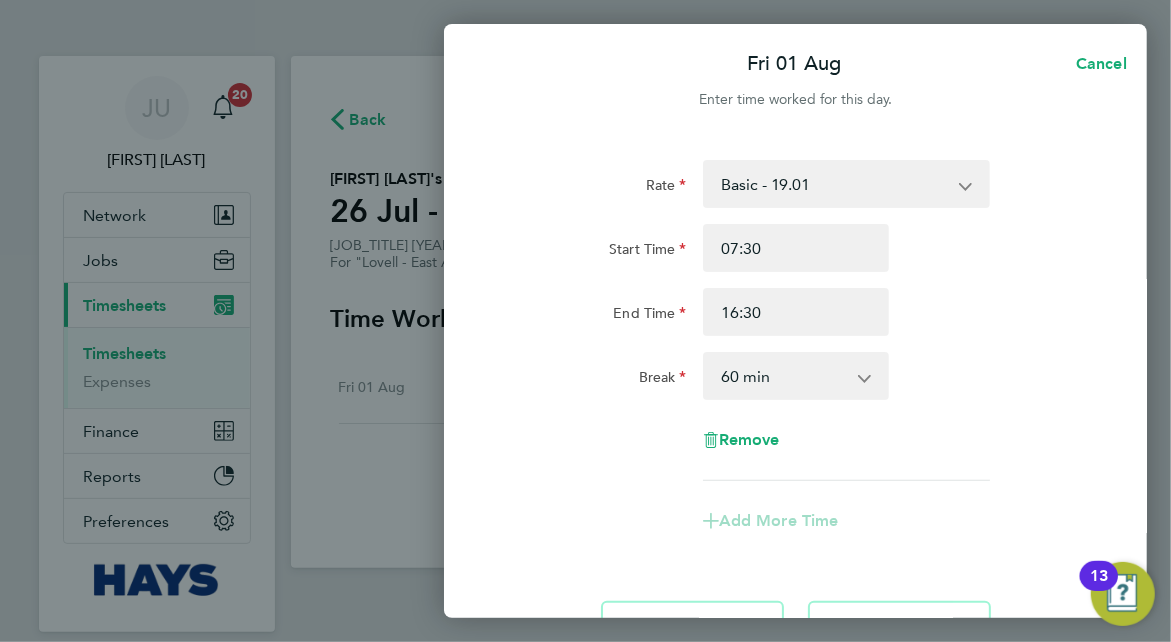 click on "0 min   15 min   30 min   45 min   60 min   75 min   90 min" at bounding box center [784, 376] 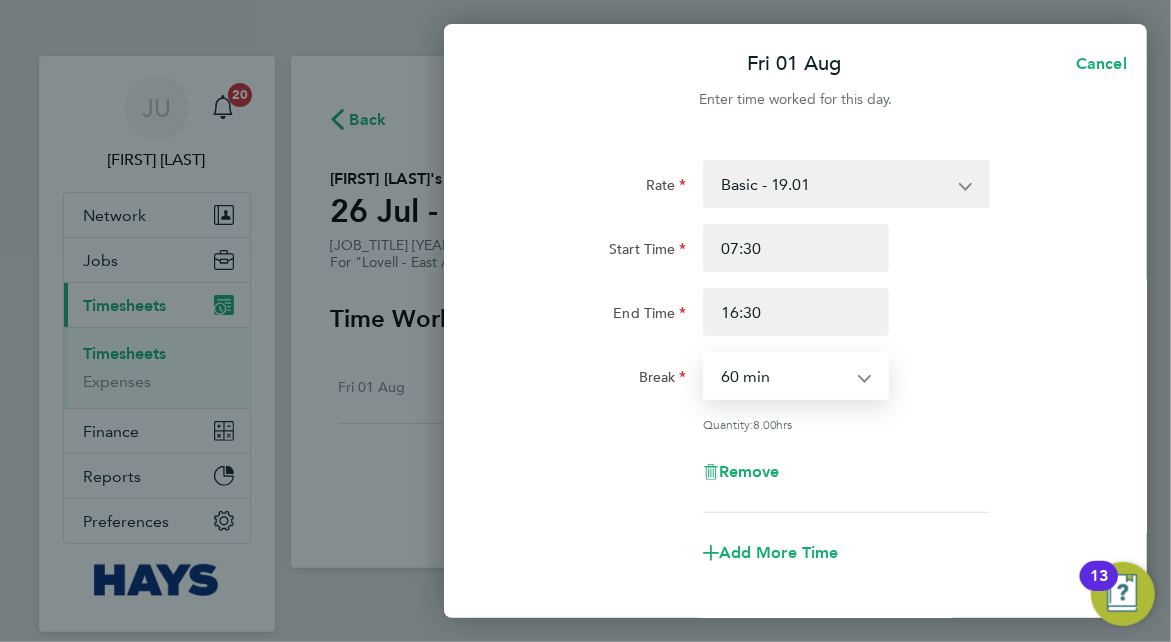 select on "30" 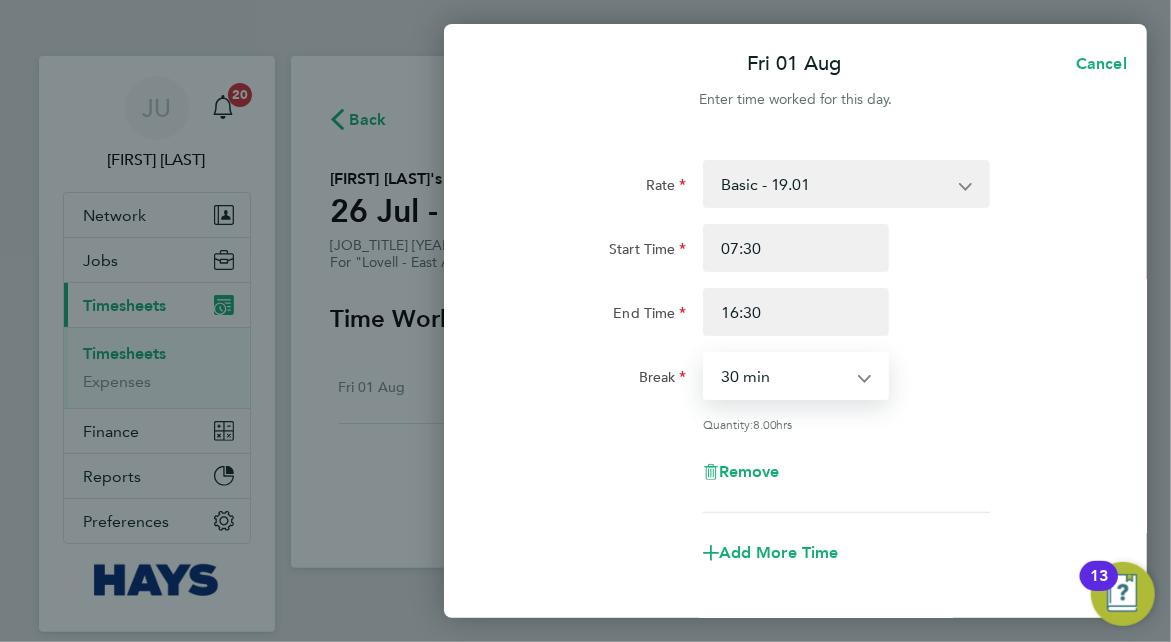 click on "0 min   15 min   30 min   45 min   60 min   75 min   90 min" at bounding box center [784, 376] 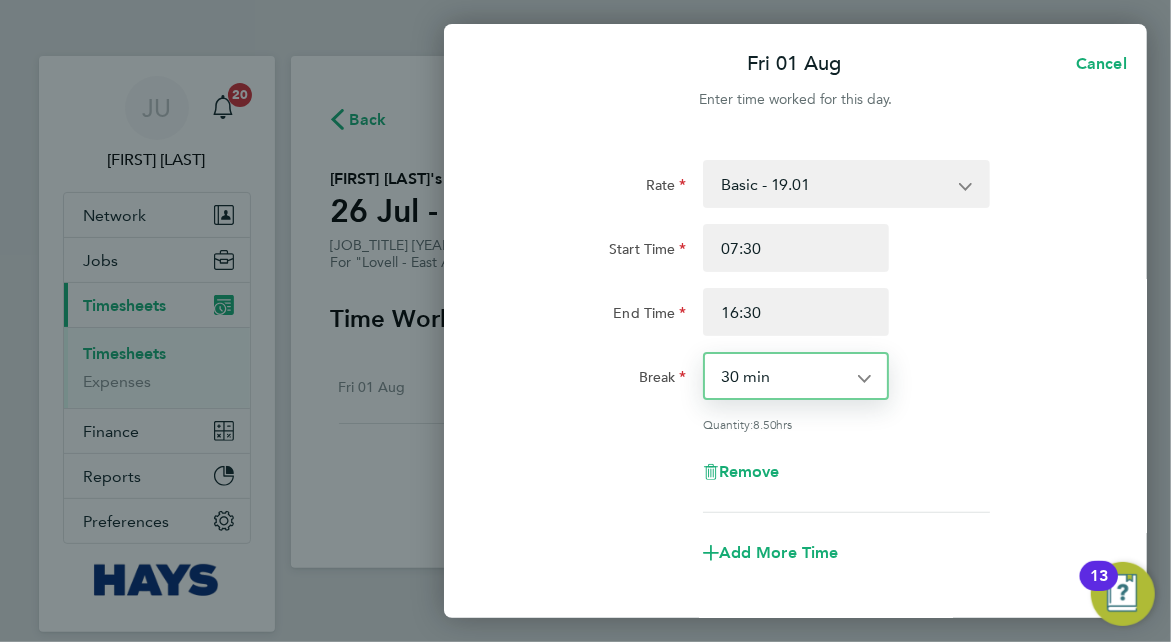 click on "Rate  Basic - 19.01   Overtime - 27.22
Start Time 07:30 End Time 16:30 Break  0 min   15 min   30 min   45 min   60 min   75 min   90 min
Quantity:  8.50  hrs
Remove" 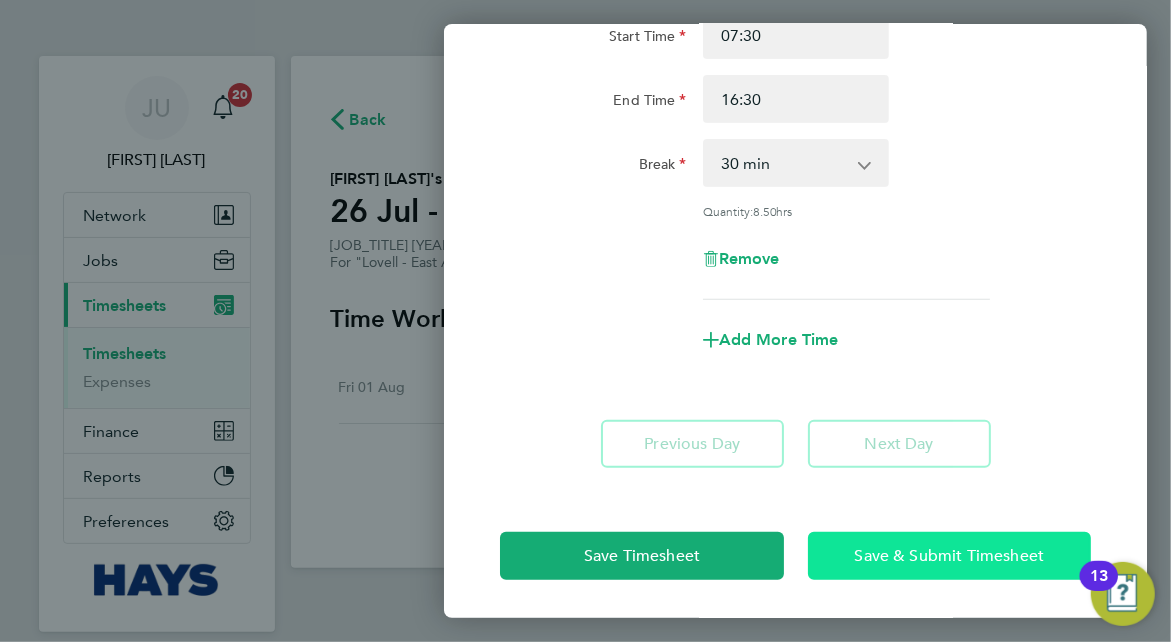 click on "Save & Submit Timesheet" 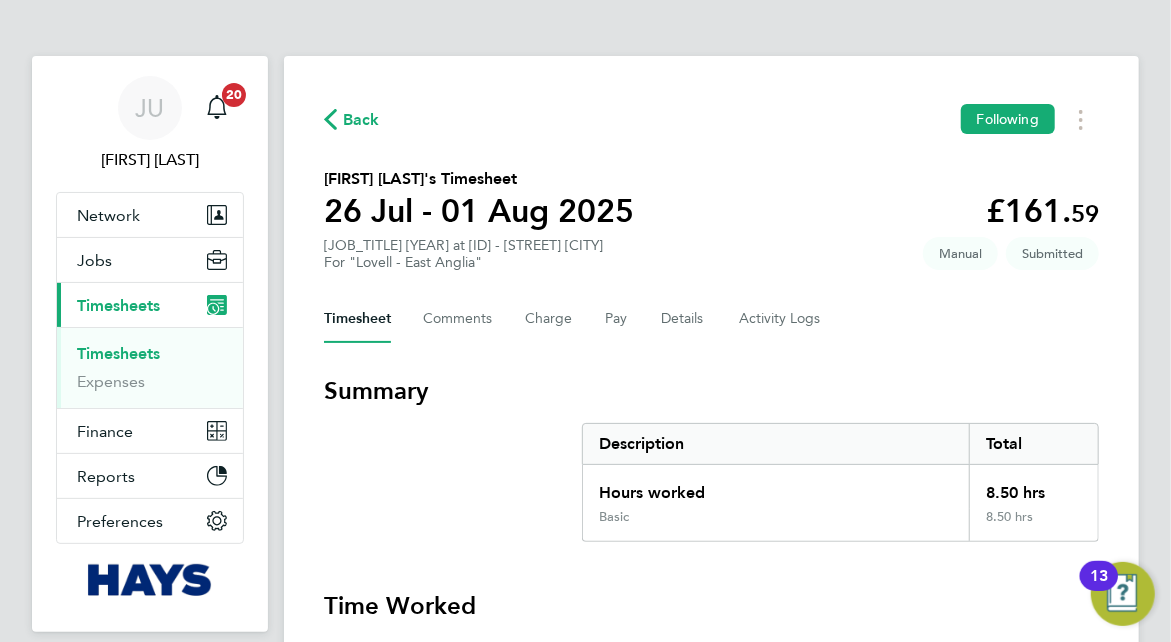 click on "Back Following Andrew Browne's Timesheet [DATE] - [DATE] £[AMOUNT] "[JOB_TITLE] [YEAR]" at "[ID] - [STREET] [CITY]" For "[COMPANY] - [REGION]" Submitted Manual Timesheet Comments Charge Pay Details Activity Logs Summary Description Total Hours worked [HOURS] hrs Basic [HOURS] hrs Time Worked Fri [DATE] [TIME] to [TIME] | [MINUTES] | Basic (£[RATE]) = £[AMOUNT] Edit Reject Timesheet" 